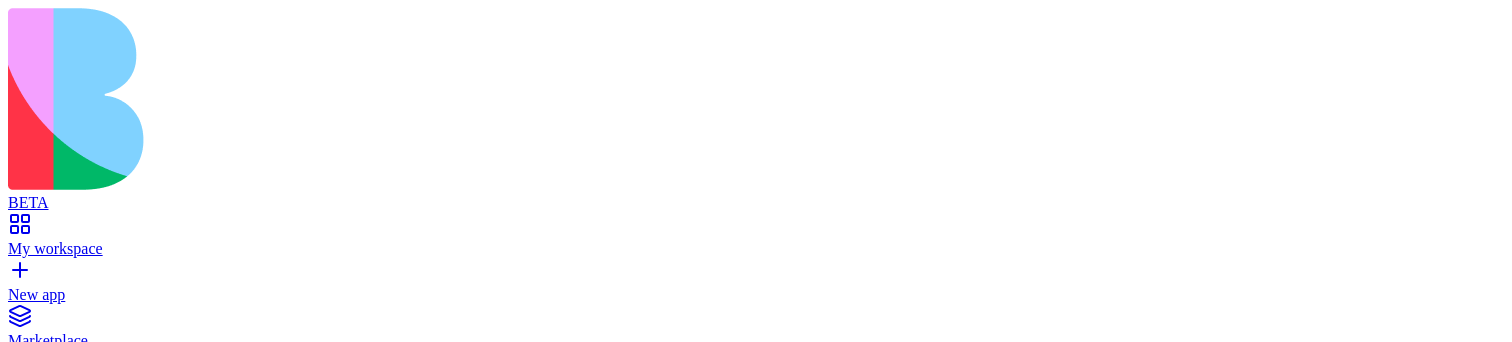 scroll, scrollTop: 0, scrollLeft: 0, axis: both 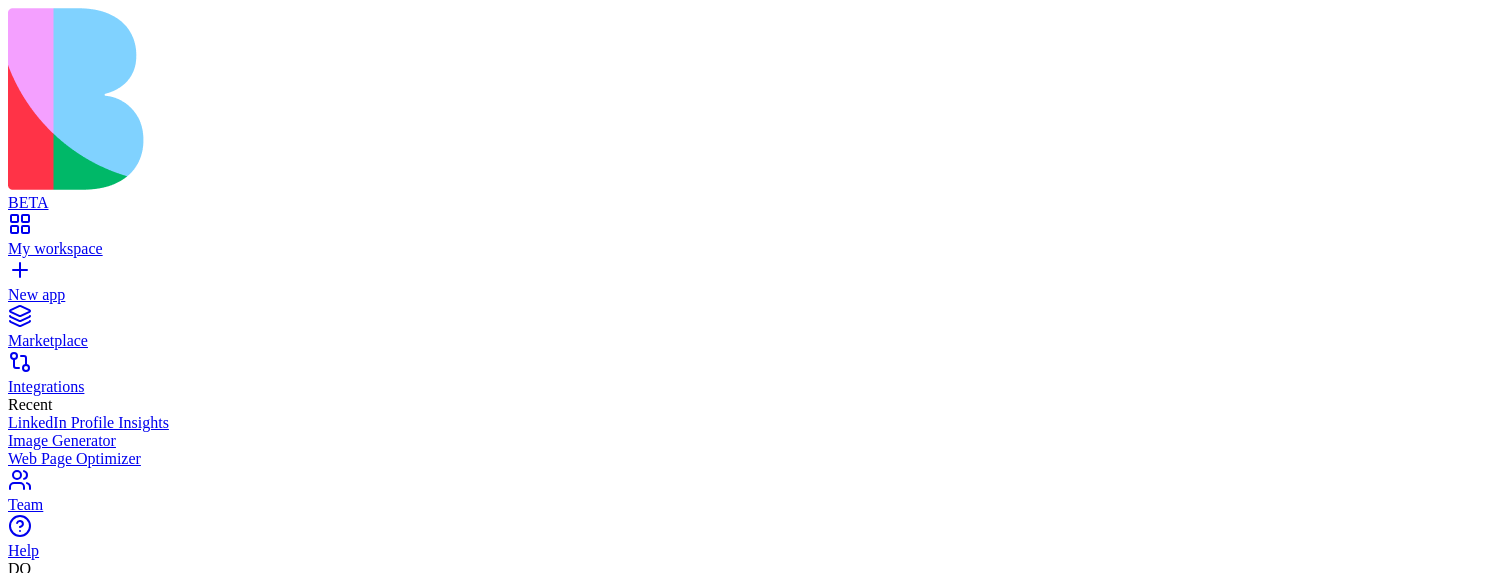 click on "Launch" at bounding box center (344, 1060) 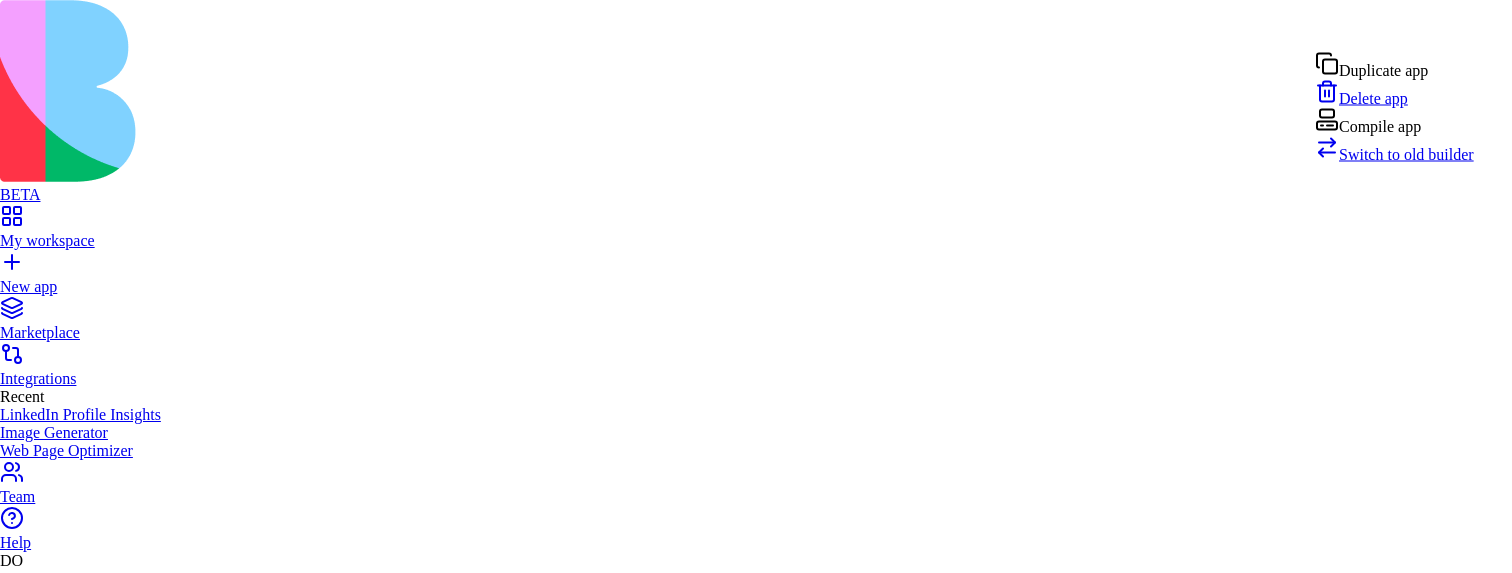 click on "Compile app" at bounding box center (1394, 122) 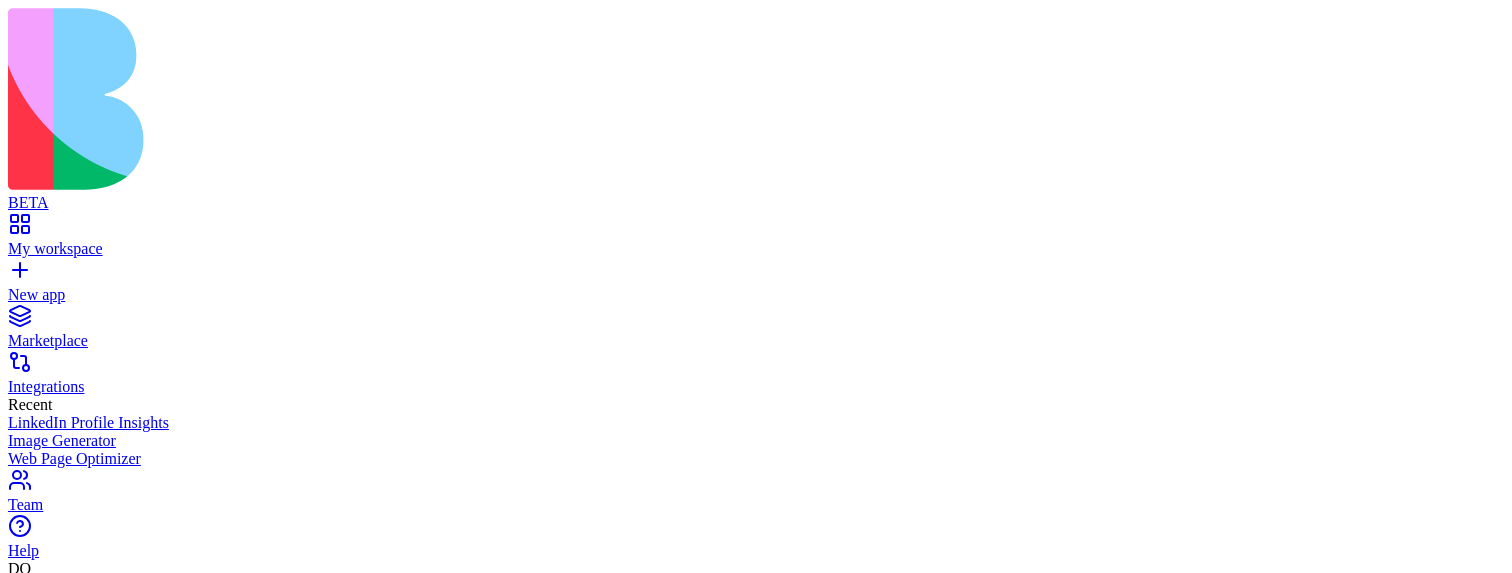 type 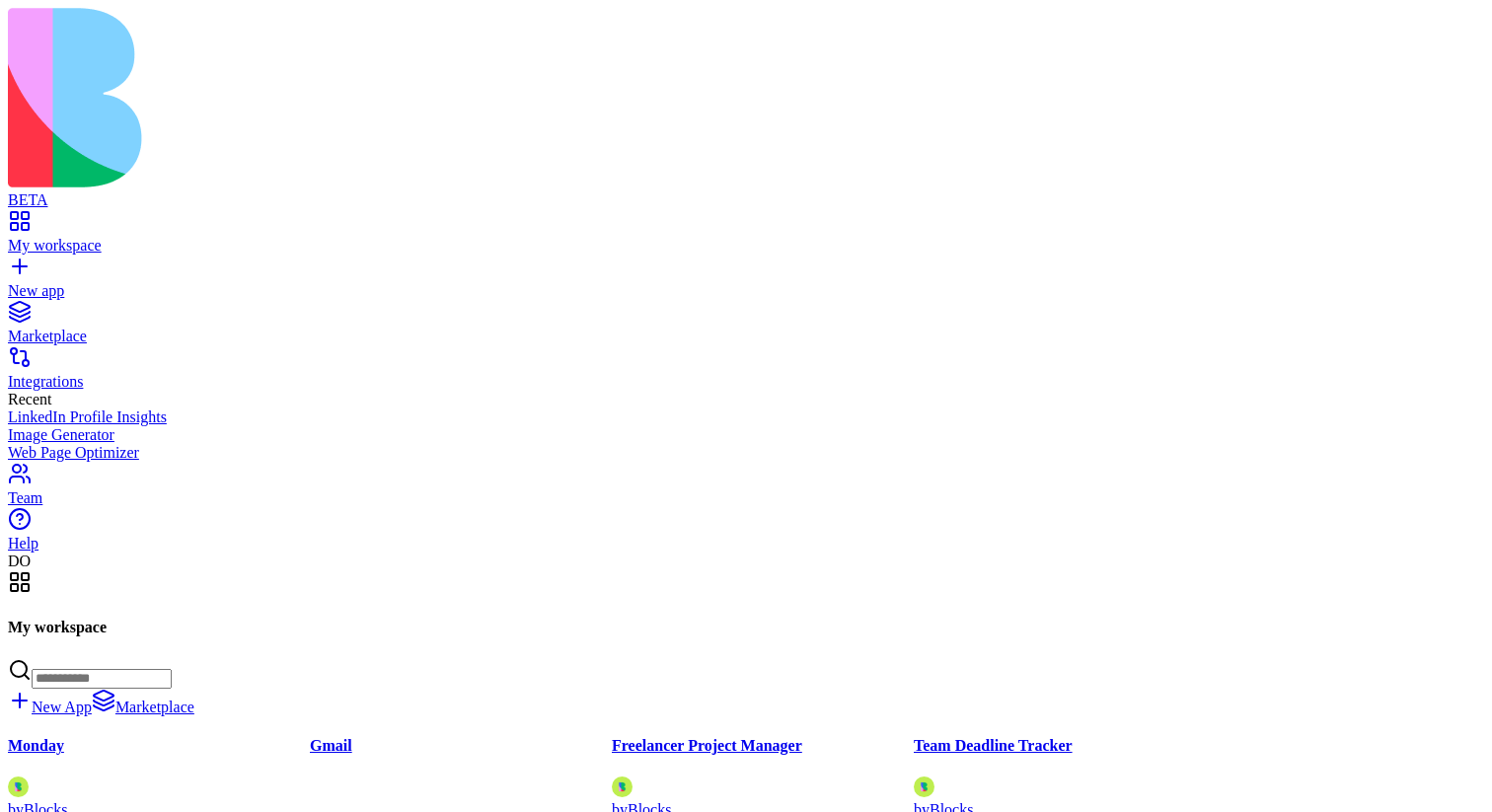 scroll, scrollTop: 0, scrollLeft: 0, axis: both 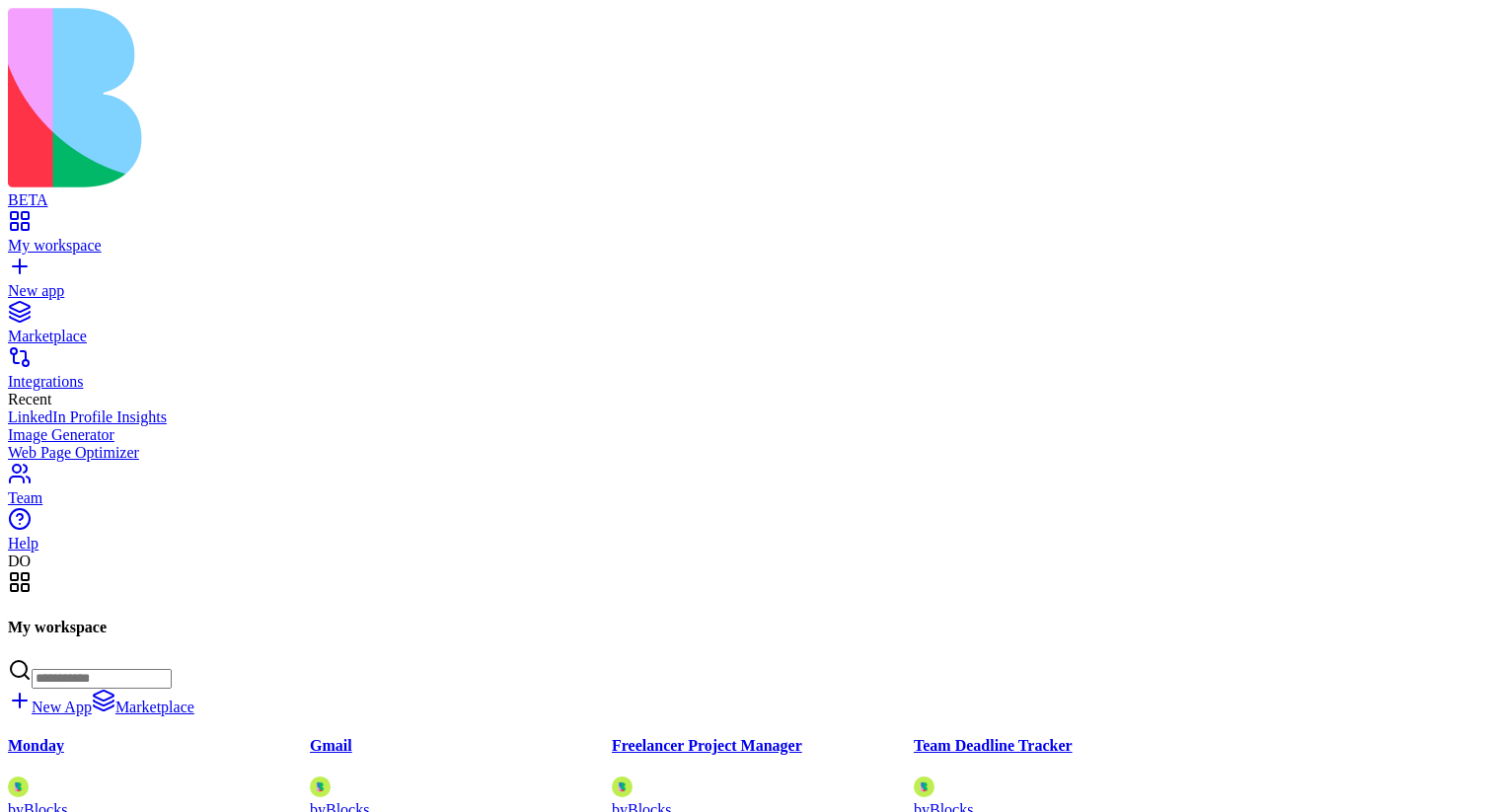 click at bounding box center [102, 679] 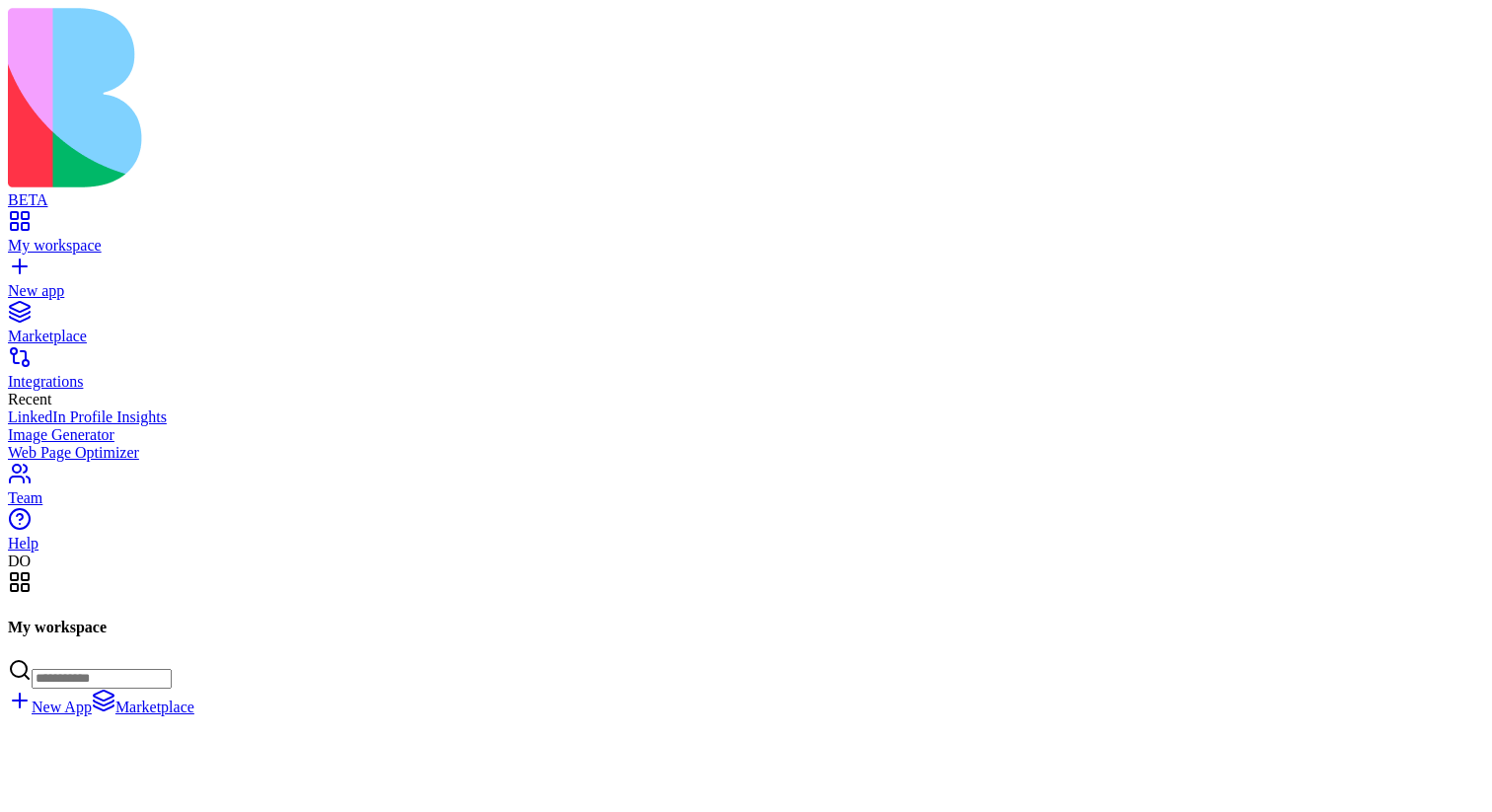 scroll, scrollTop: 33759, scrollLeft: 0, axis: vertical 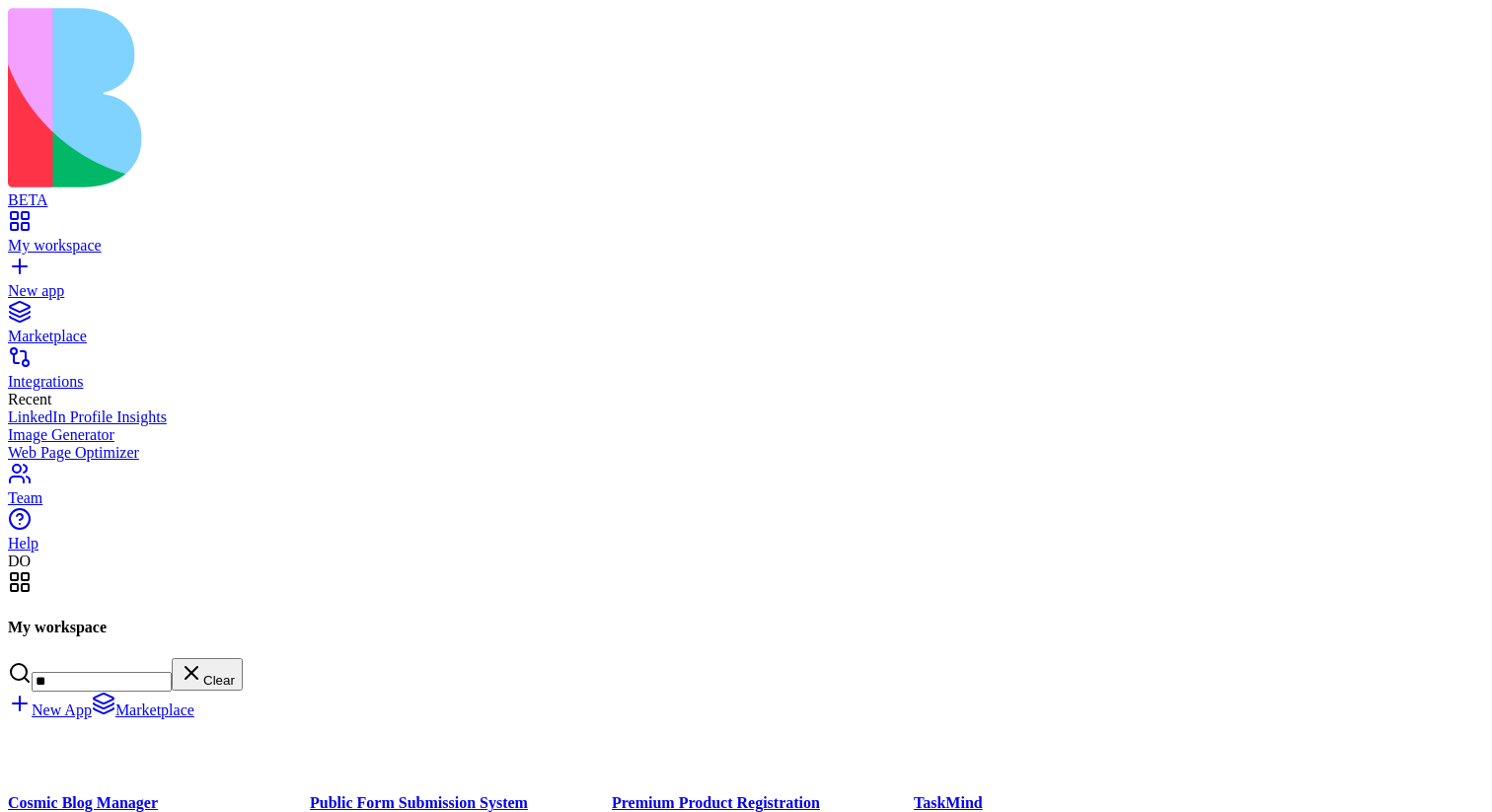 type on "**" 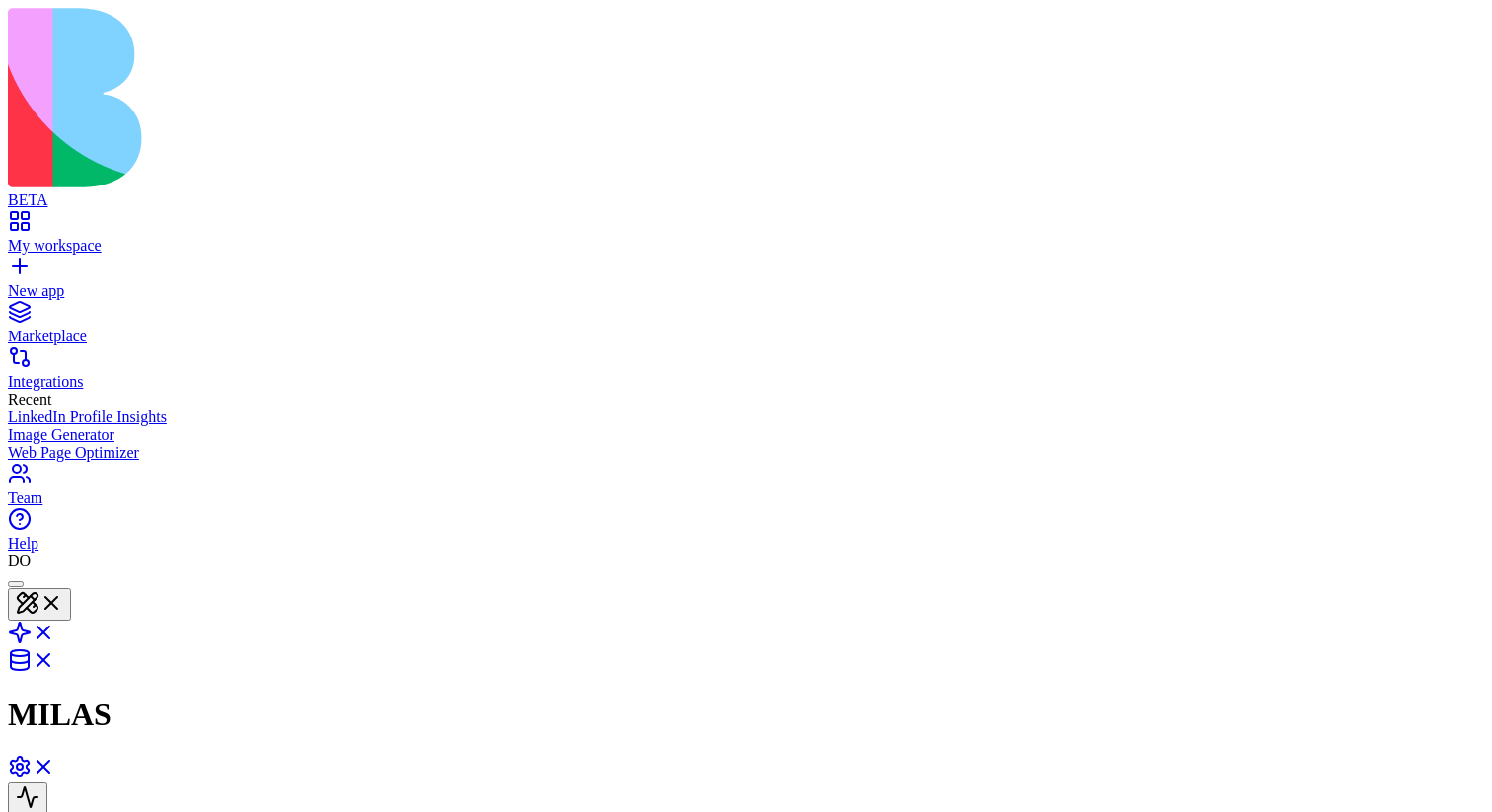 click on "MILAS A comprehensive loan funding project management application for tracking SBA and conventional bank loans through the entire funding process." at bounding box center (746, 1625) 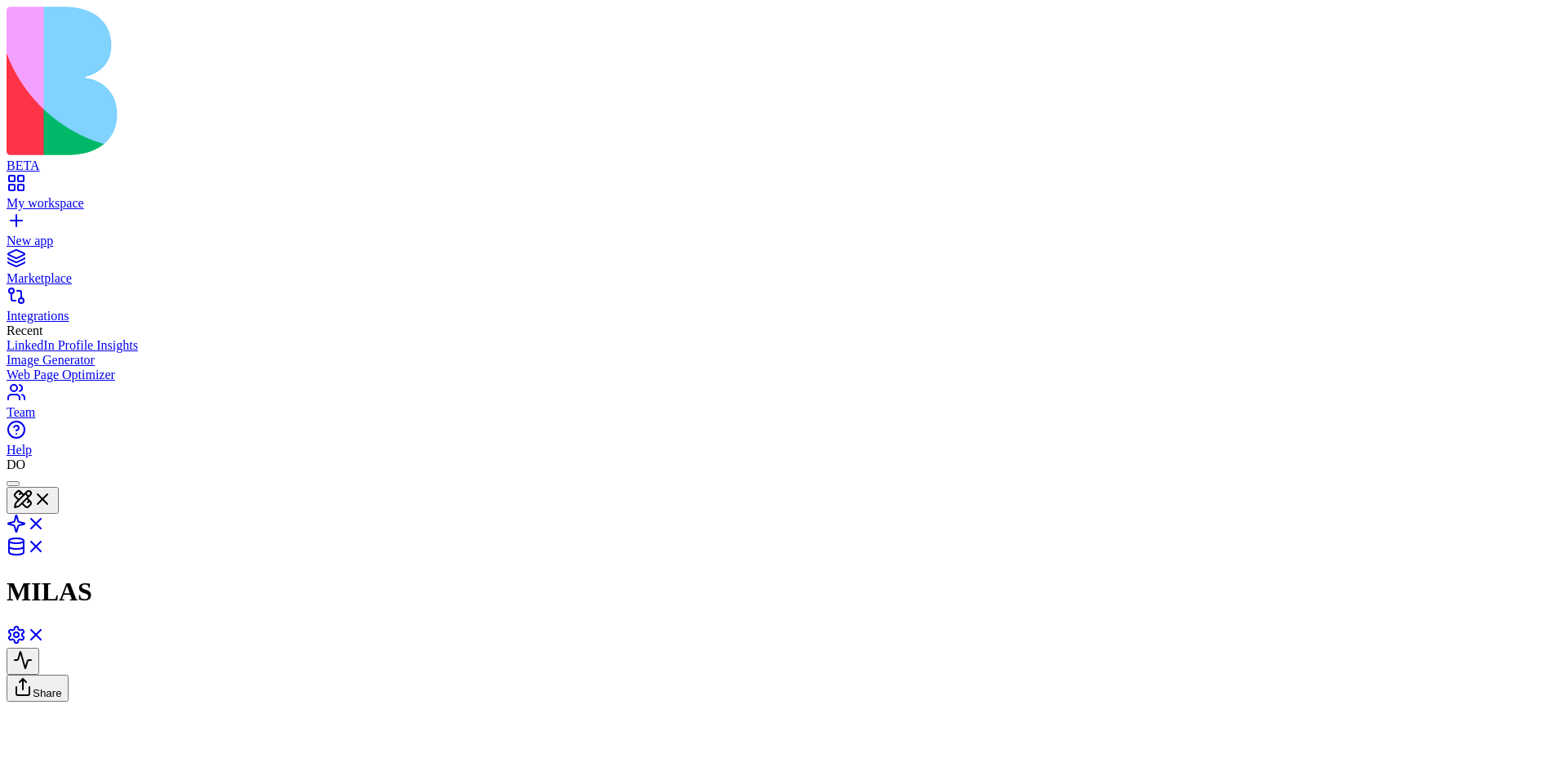 click on "MILAS A comprehensive loan funding project management application for tracking SBA and conventional bank loans through the entire funding process." at bounding box center (784, 1512) 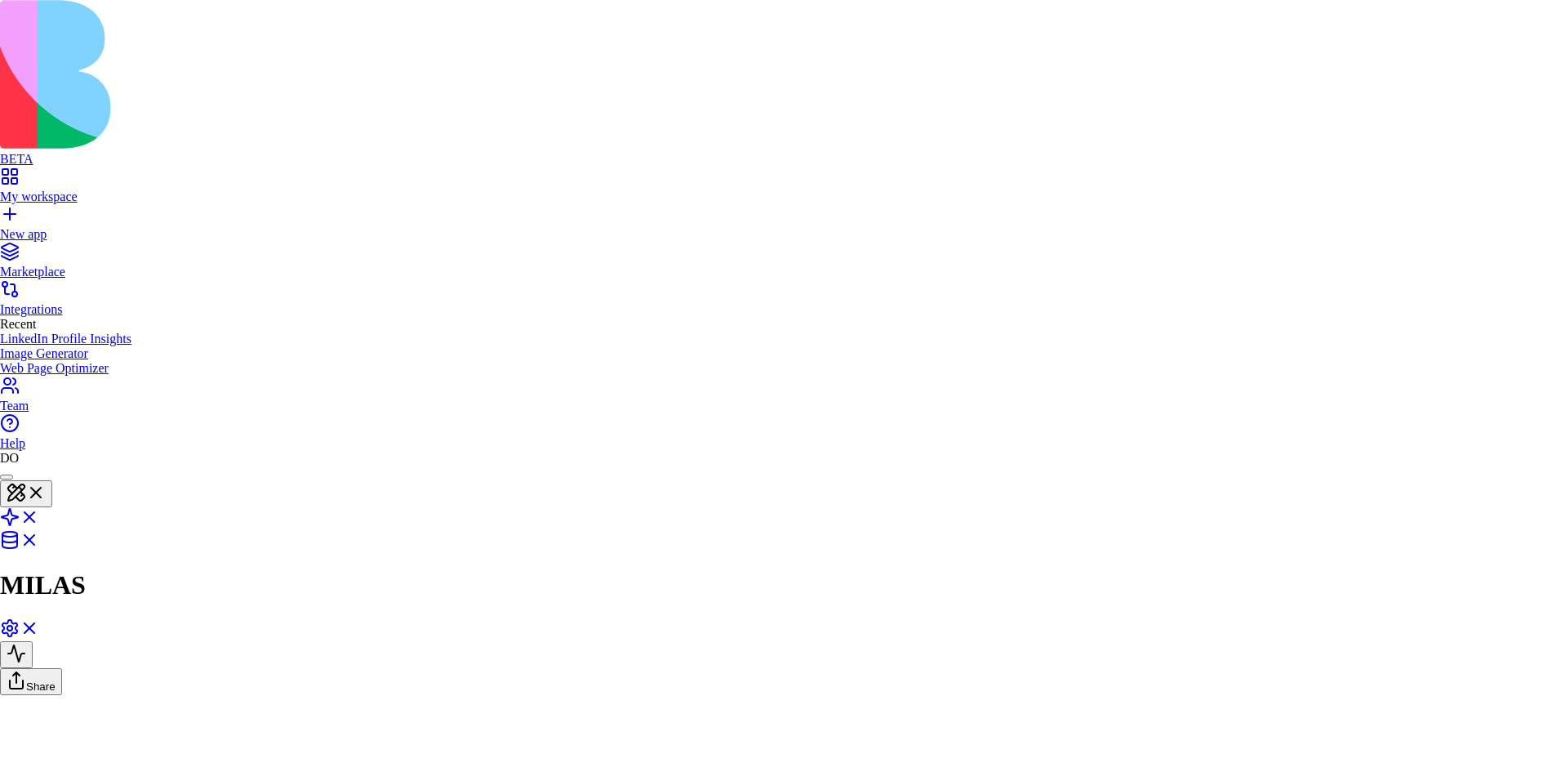 click at bounding box center [784, 3411] 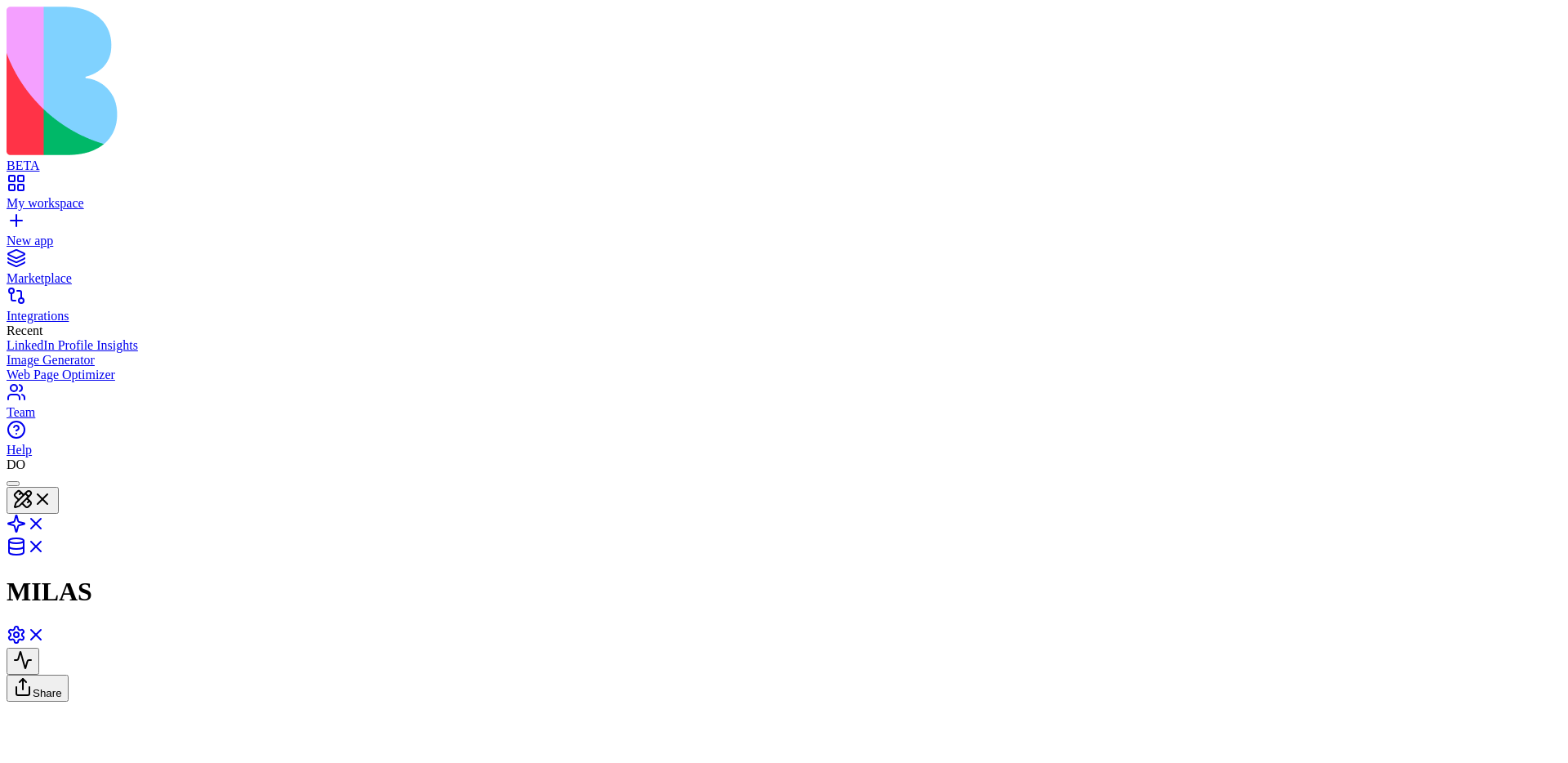 type 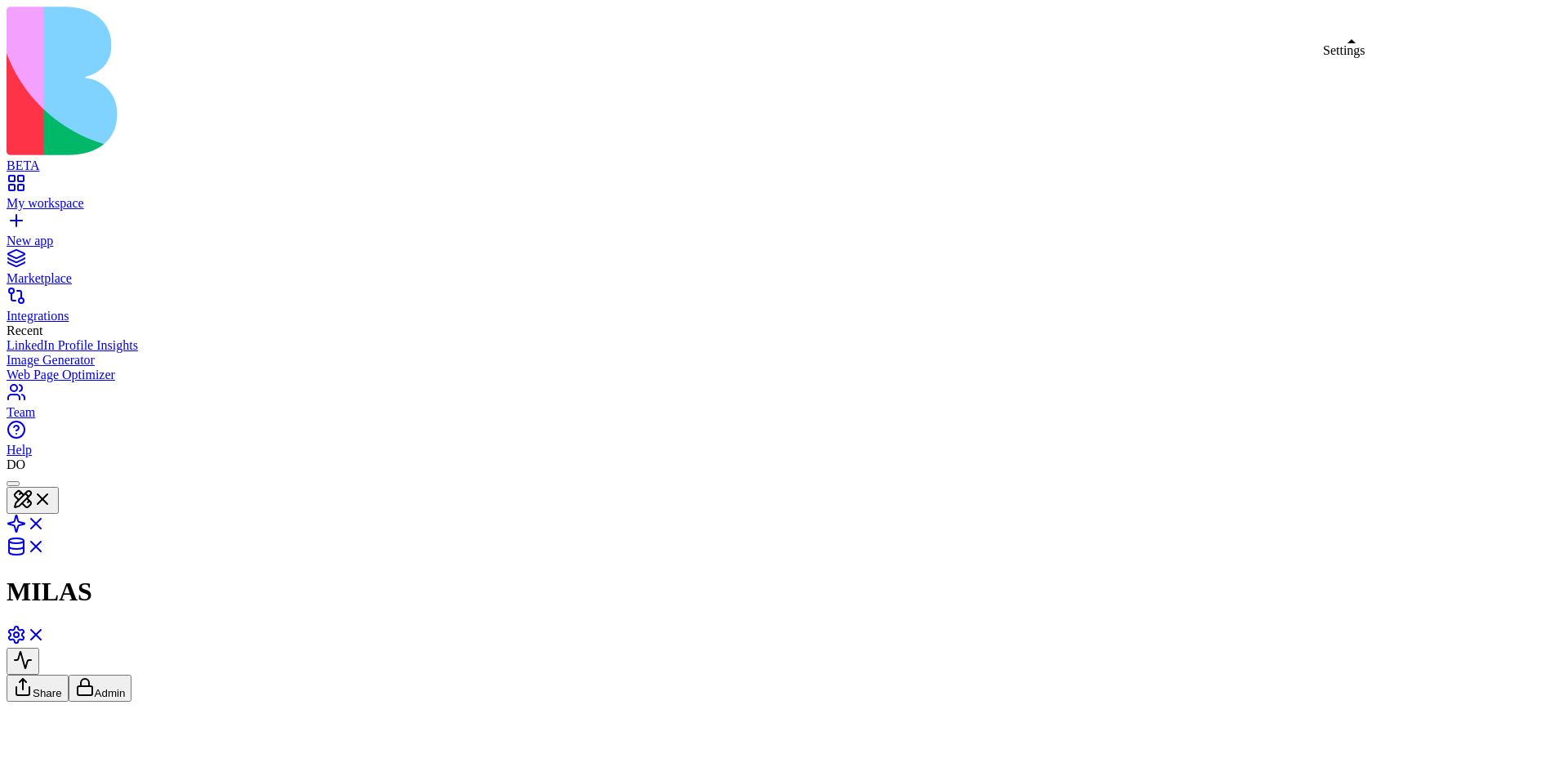 click on "BETA My workspace New app Marketplace Integrations Recent LinkedIn Profile Insights Image Generator Web Page Optimizer Team Help DO MILAS Share Admin MILAS A comprehensive loan funding project management application for tracking SBA and conventional bank loans through the entire funding process. Command Palette Search for a command to run... Logo 2xl Layers Active page GitMerge Routes Shield Errors Settings Settings CopySlash Detach X Close Active Route Segments Revalidate Root / Open in  VSCode Show Route Boundary Route segment file:  root Returned loader data { 1 items   " ENV " : { ... } 1 items   } Route params { 2 items   " appId " : string " 6887d6f19e0417c7bbff... "   " blockId " : string " 6887d7368706a3f09af1... "   } Layout / Open in  VSCode Show Route Boundary Route segment file:  router/main/main-layout/main-layout Returned loader data { 12 items   " user " : { ... } 14 items   " account " : { ... } 11 items   " categories " : [ ... ] 0 items   " environment " : string " development "" at bounding box center (784, 1705) 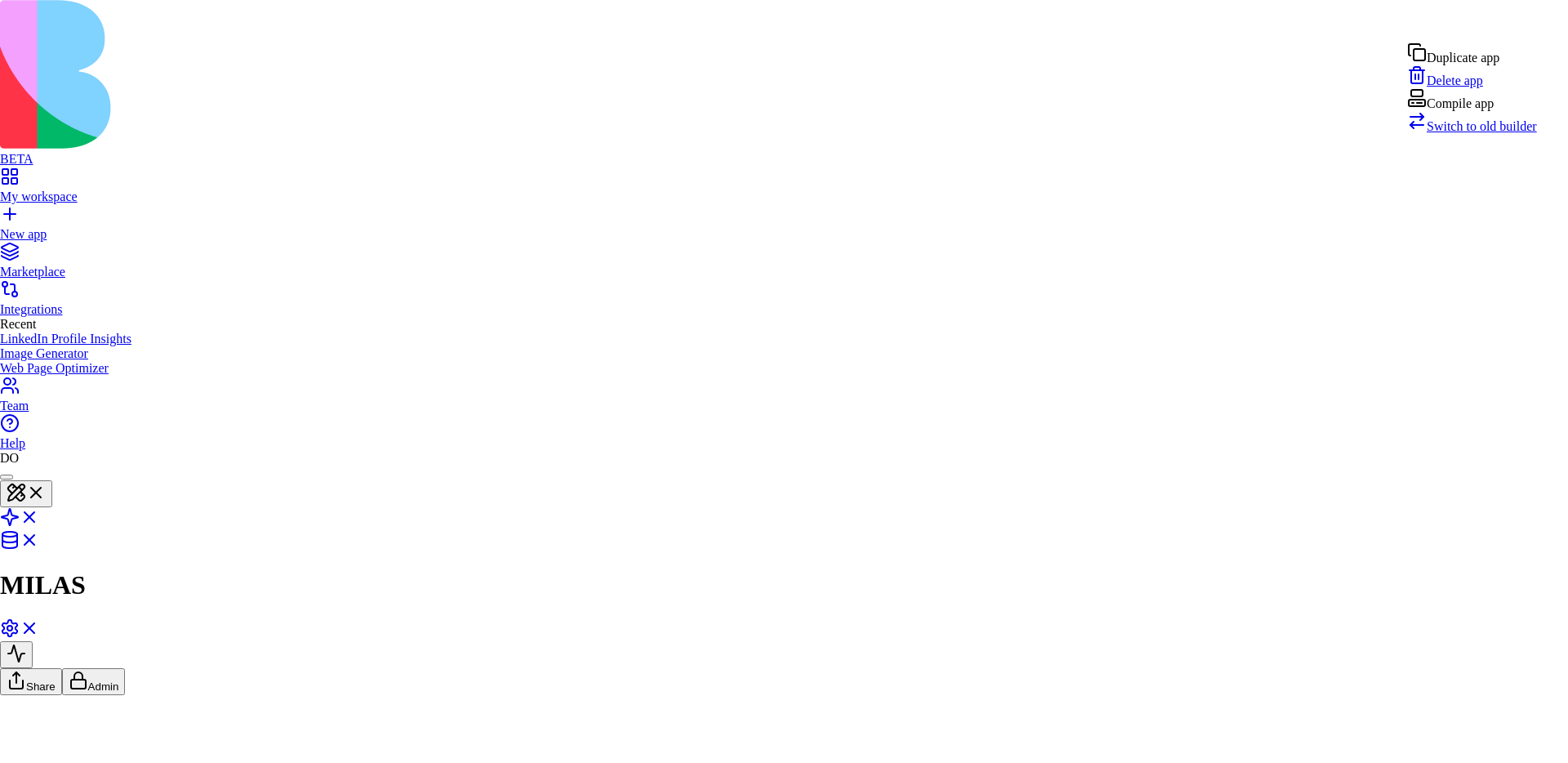click on "Compile app" at bounding box center [1472, 100] 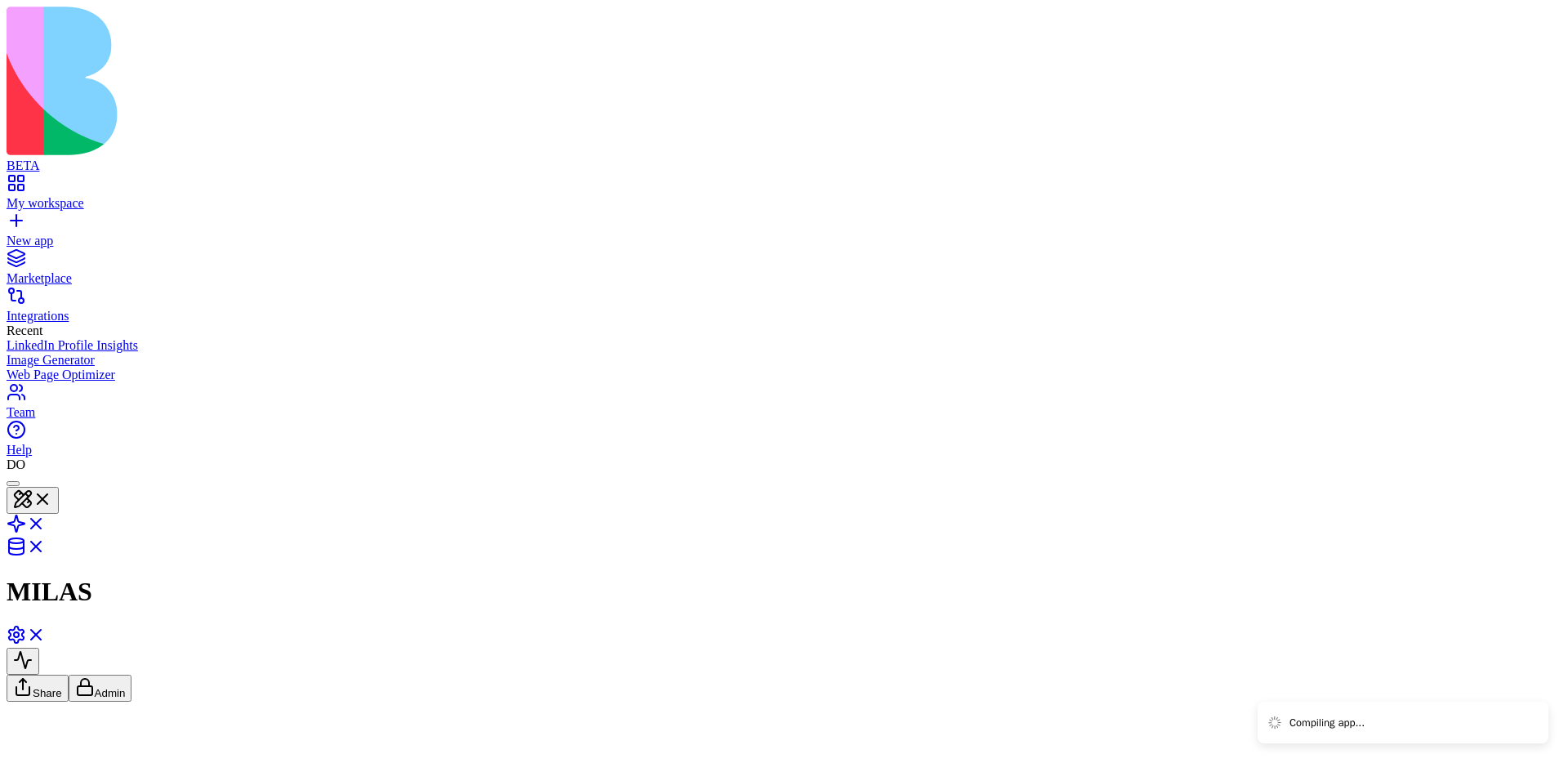 click on "MILAS A comprehensive loan funding project management application for tracking SBA and conventional bank loans through the entire funding process." at bounding box center (784, 1512) 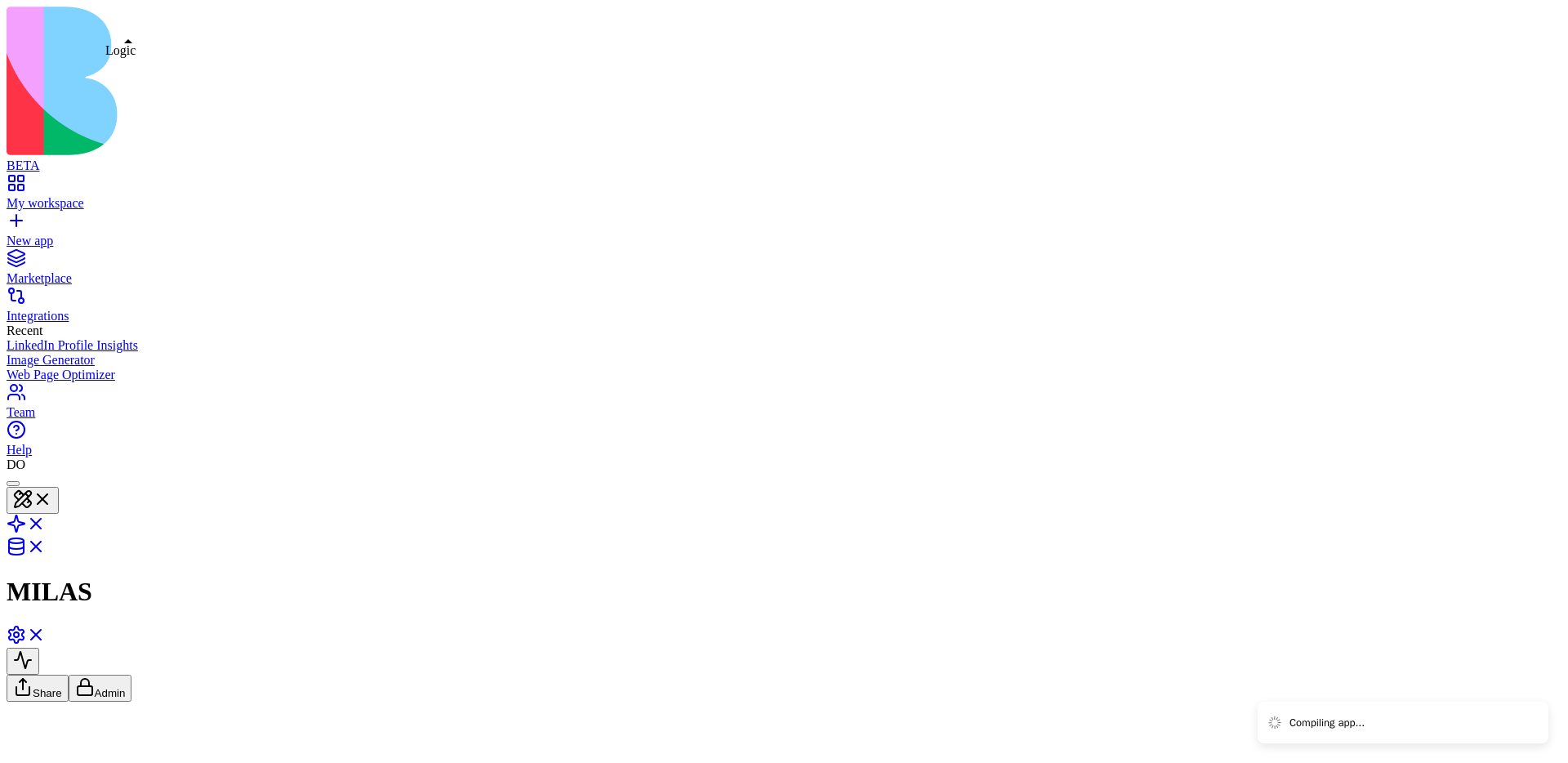 click at bounding box center [26, 529] 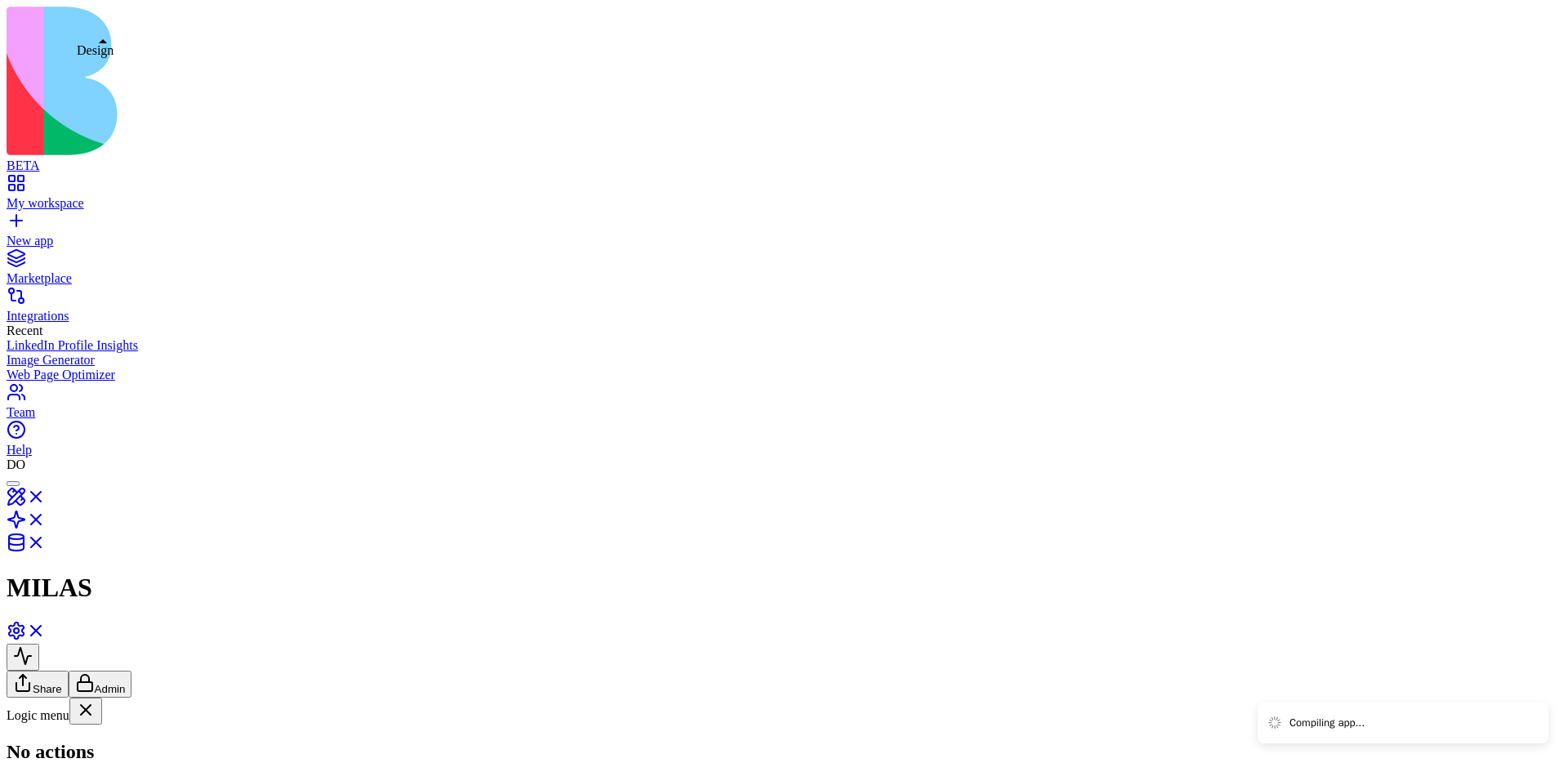 click at bounding box center [26, 502] 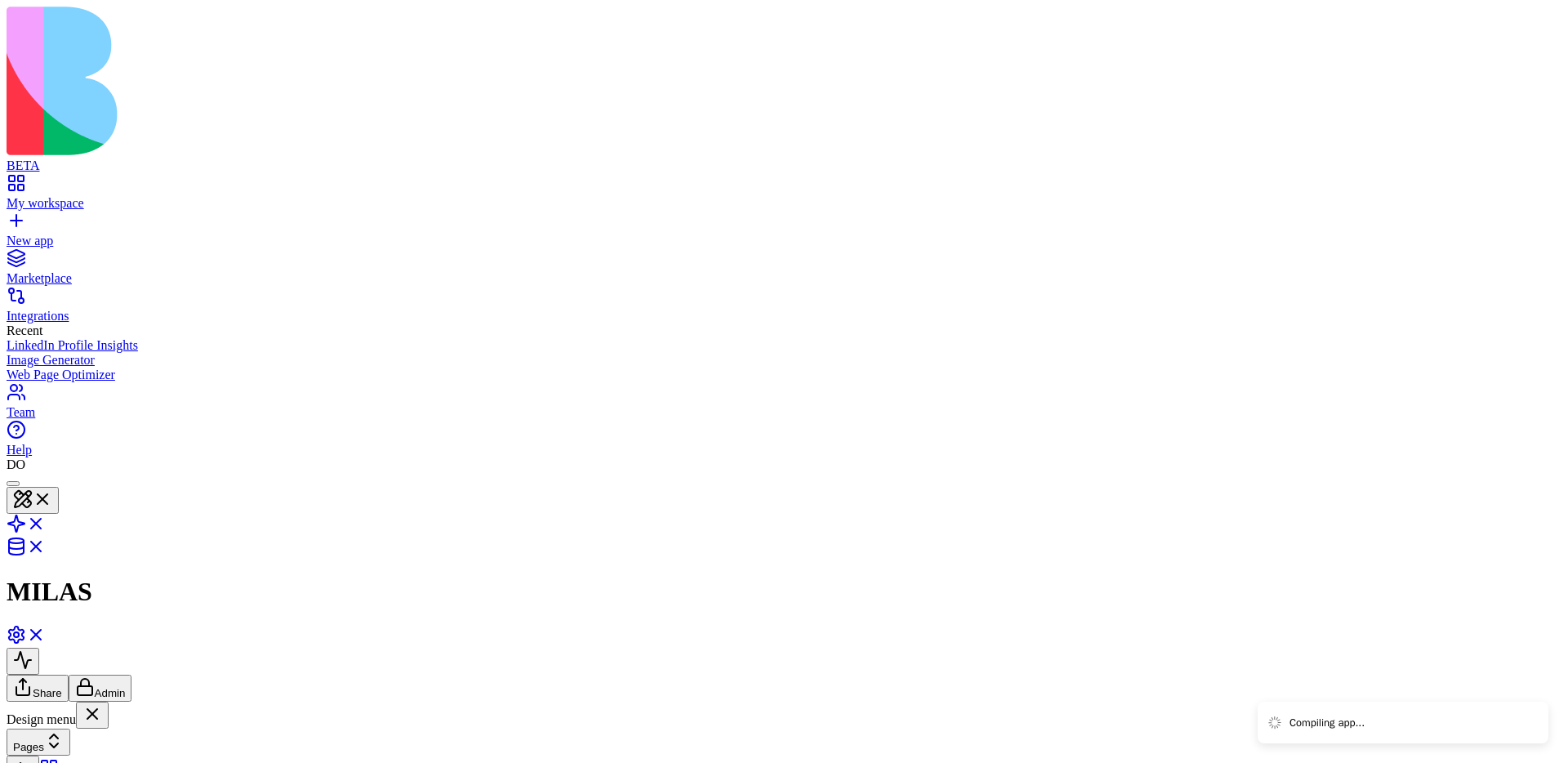 click on "Share" at bounding box center [38, 688] 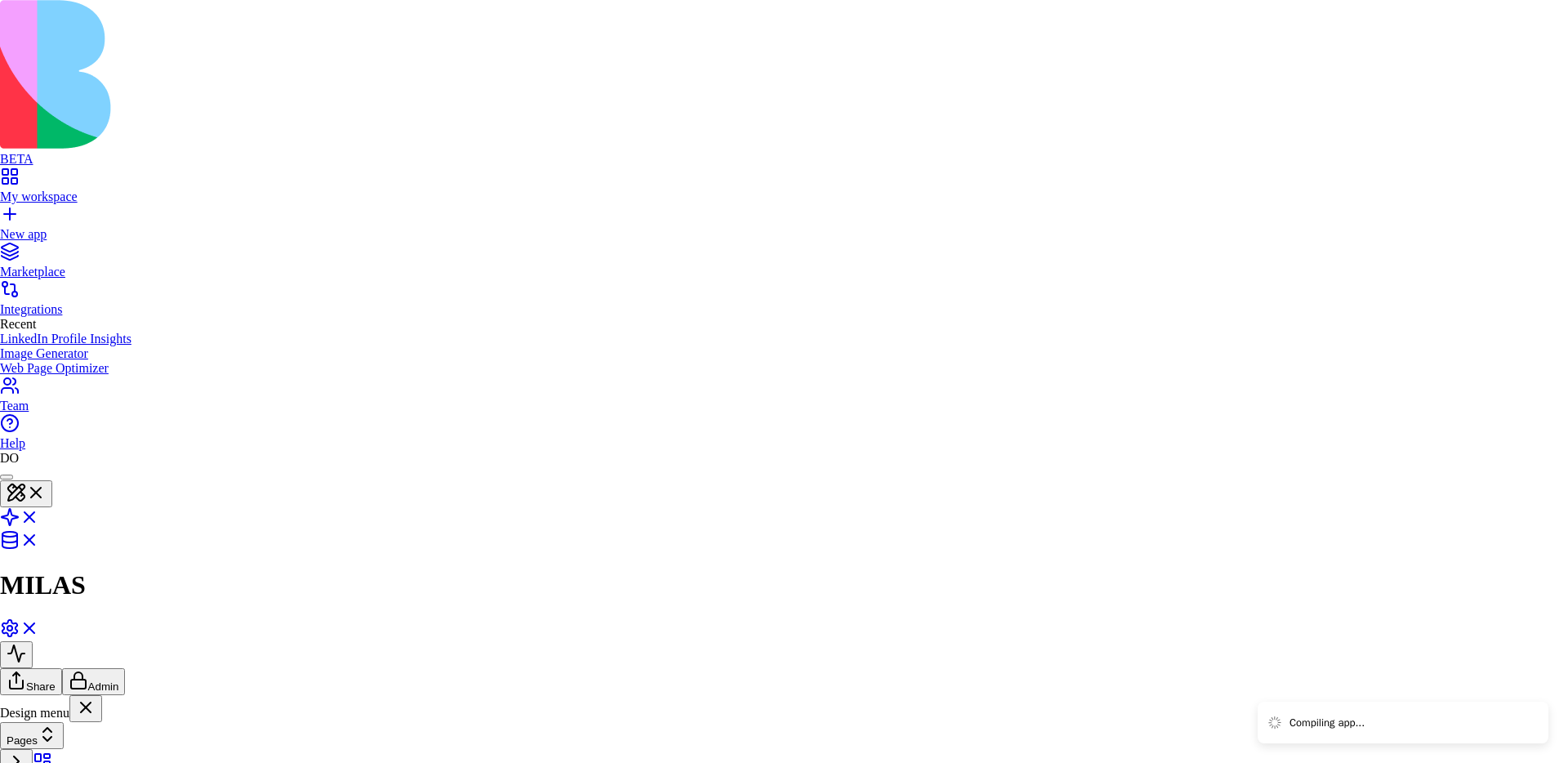 scroll, scrollTop: 0, scrollLeft: 0, axis: both 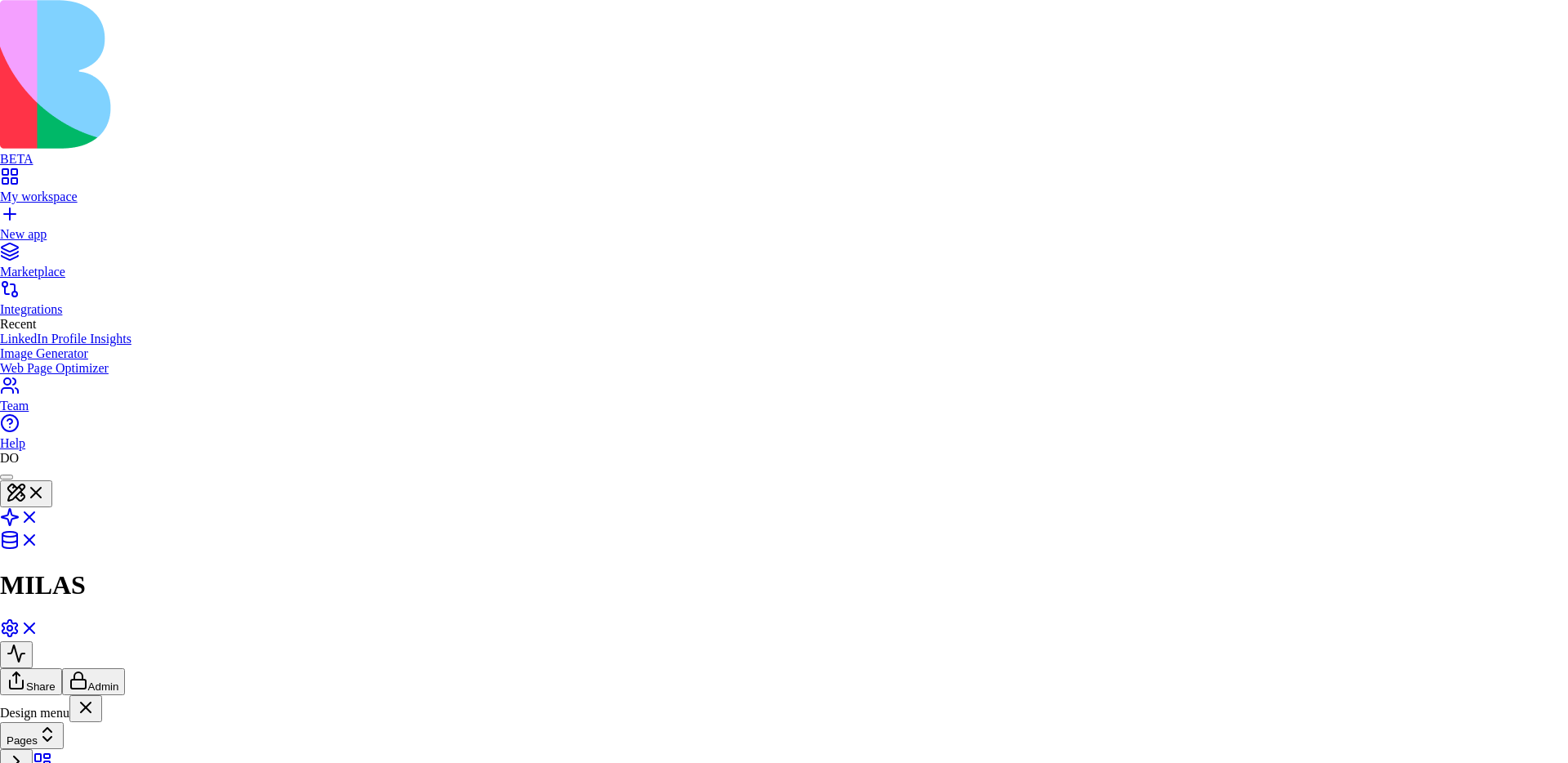 click on "General access" at bounding box center [39, 3113] 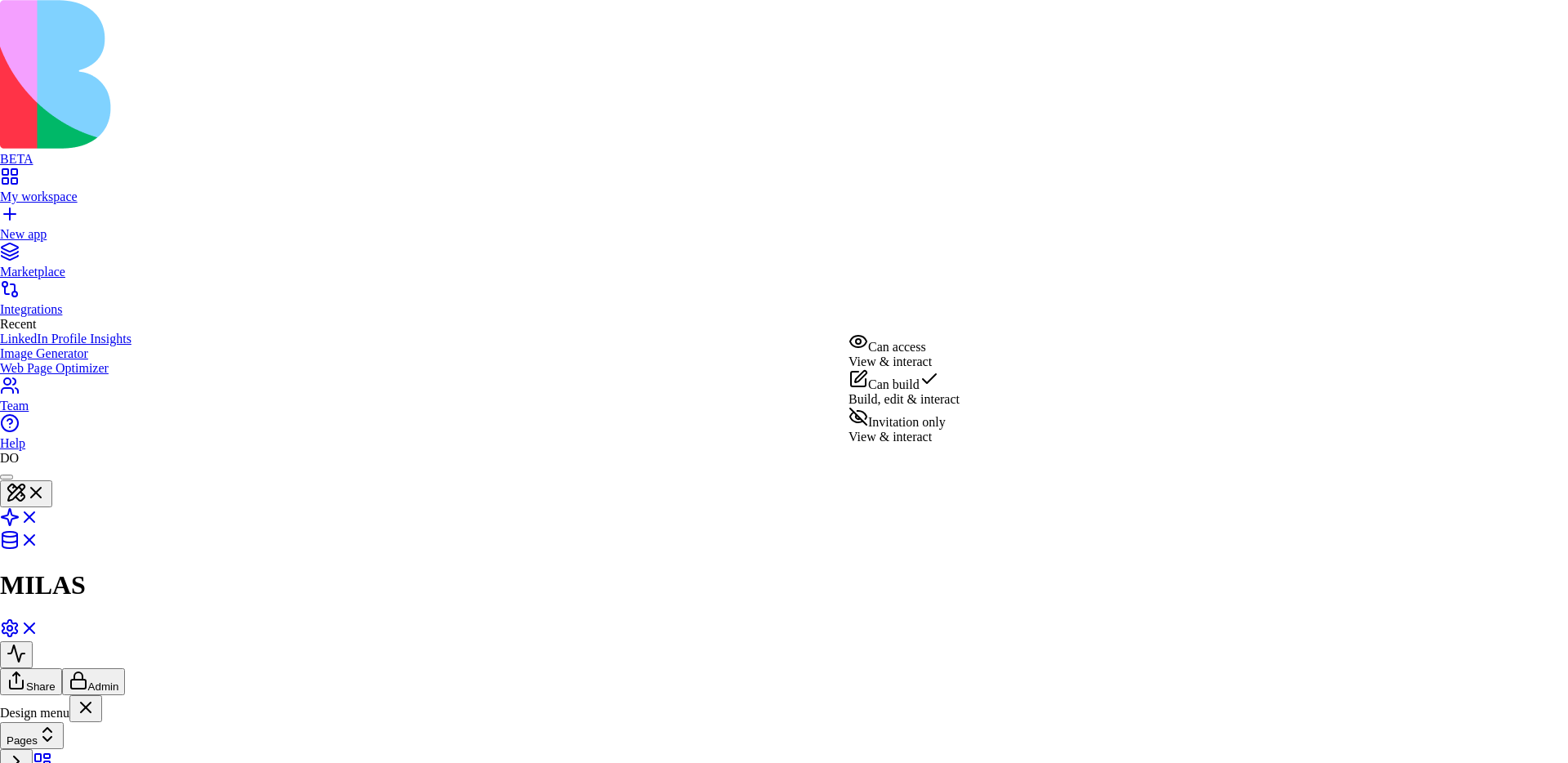 click on "BETA My workspace New app Marketplace Integrations Recent LinkedIn Profile Insights Image Generator Web Page Optimizer Team Help DO MILAS Share Admin Design menu Pages Dashboard Loans Tasks Documents EmailAlerts Reports BorrowerPortal Chat MeetingScheduler DocumentChecklist ClientPortalLogin ClientPortalLogin ClientPortalLogin ClientLogin ClientPortalLogin ClientPortalLogin ClientPortalLogin ClientPortalLogin ClientPortalLogin ClientLogin Dashboard Dev Mode Connect  googlecalendar This app requires a  googlecalendar  integration Connect Command Palette Search for a command to run... Logo 2xl Layers Active page GitMerge Routes Shield Errors (1) Settings Settings CopySlash Detach X Close Active Route Segments Revalidate Root / Open in  VSCode Show Route Boundary Route segment file:  root Returned loader data { 1 items   " ENV " : { ... } 1 items   } Route params { 2 items   " appId " : string " 6887d6f19e0417c7bbff... "   " blockId " : string " 6887d7368706a3f09af1... "   } Layout / Open in  VSCode {   "" at bounding box center [784, 1670] 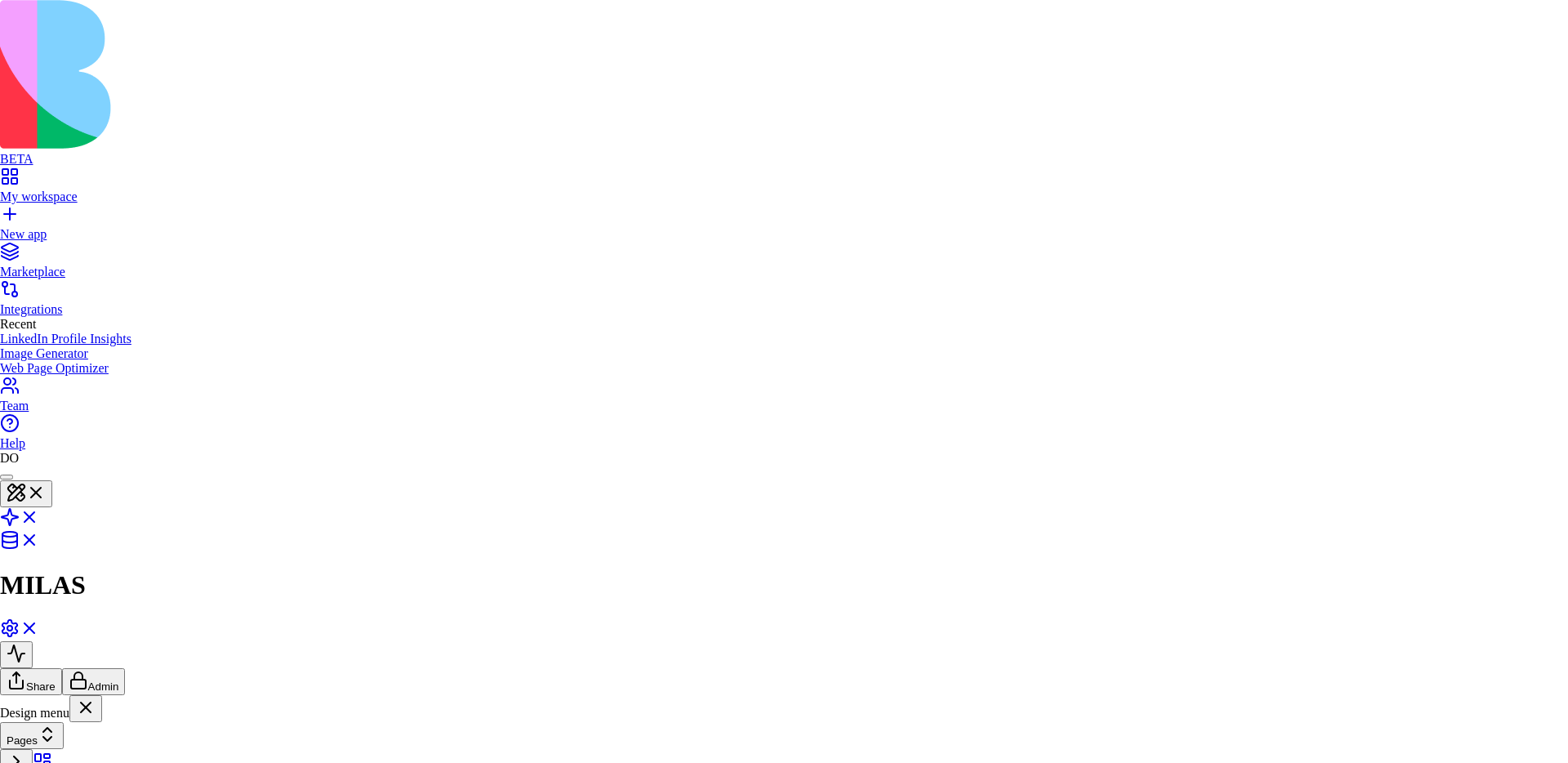 click on "Done" at bounding box center (20, 3304) 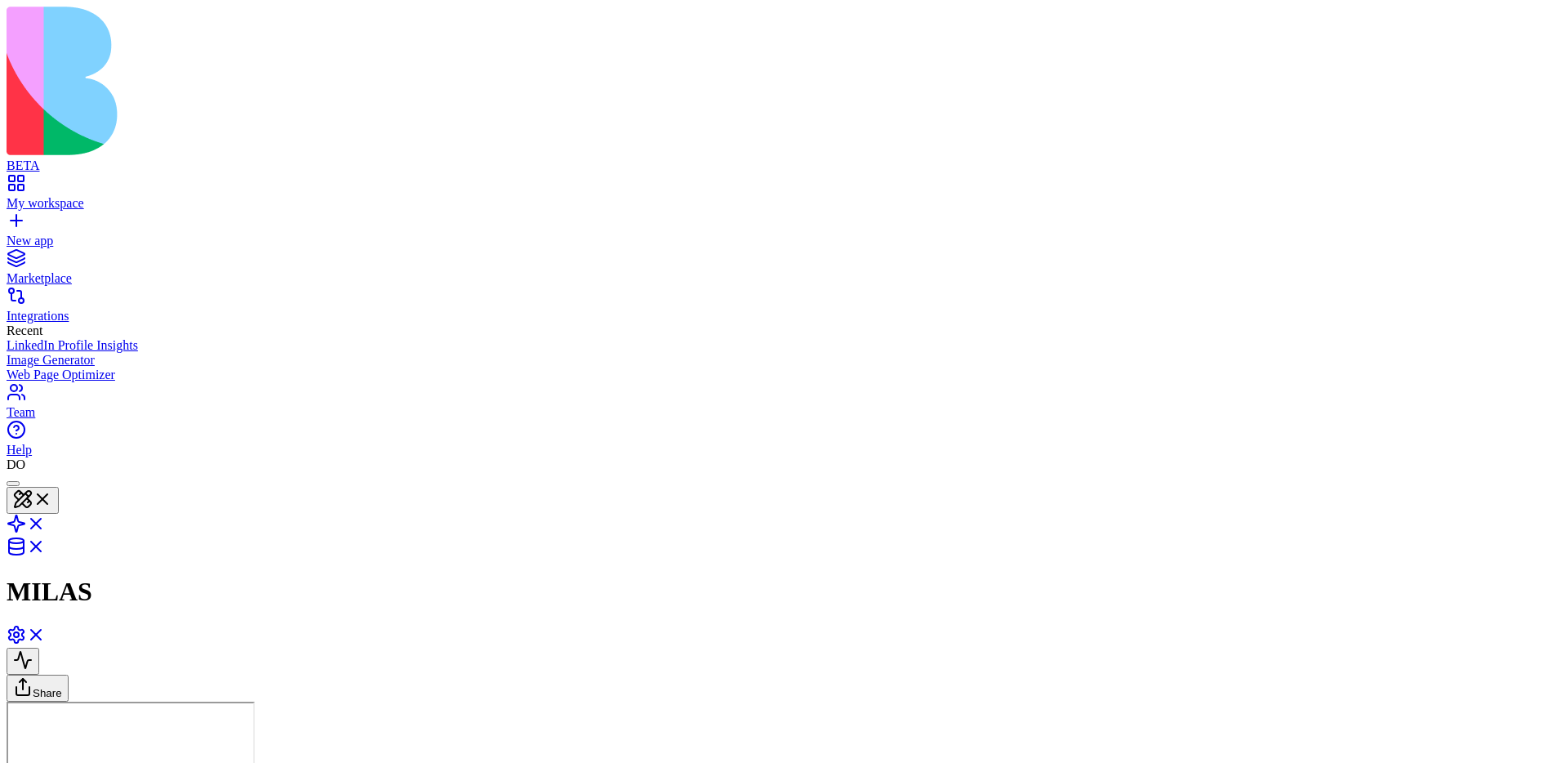 scroll, scrollTop: 0, scrollLeft: 0, axis: both 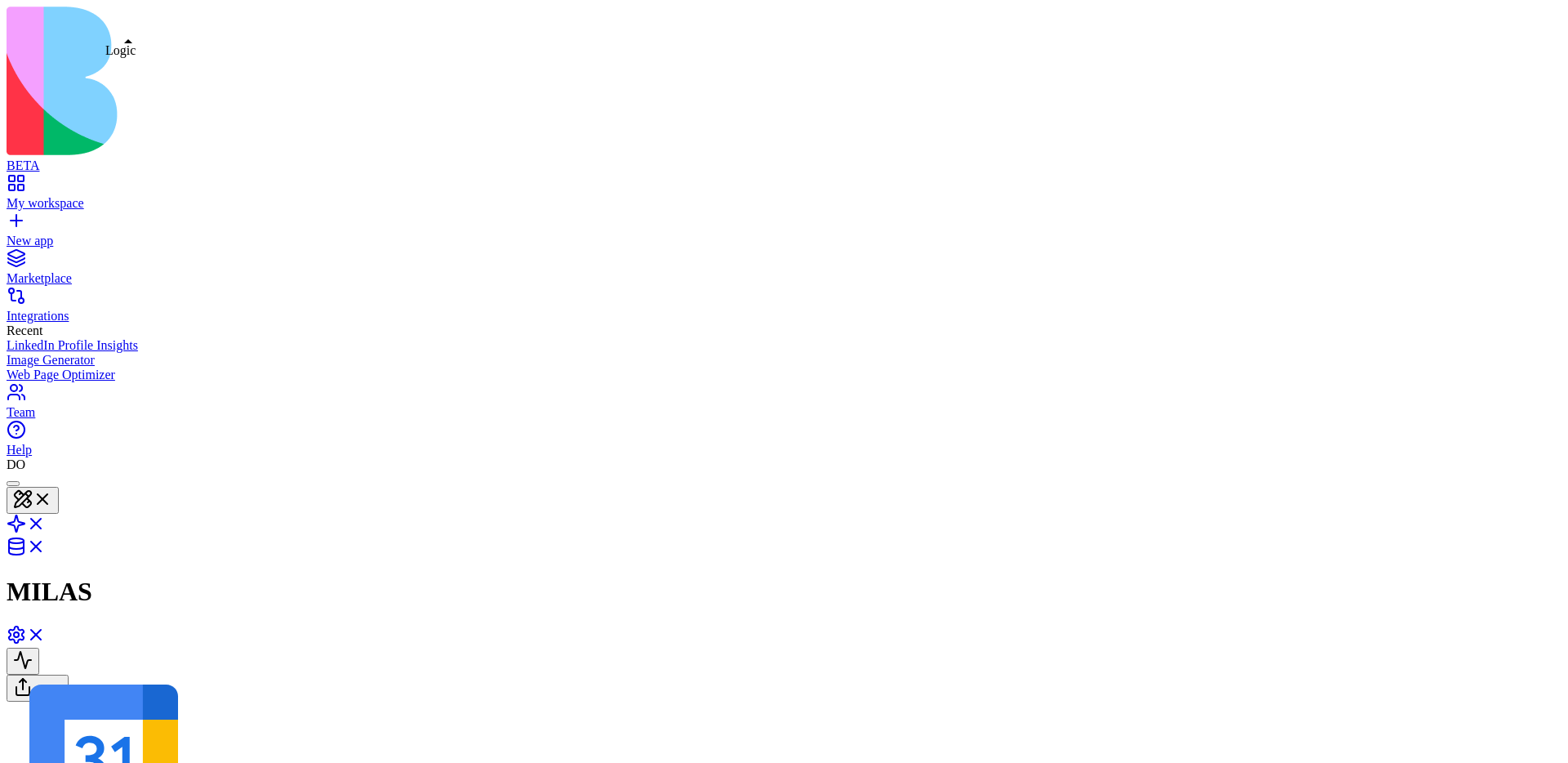 click at bounding box center [33, 500] 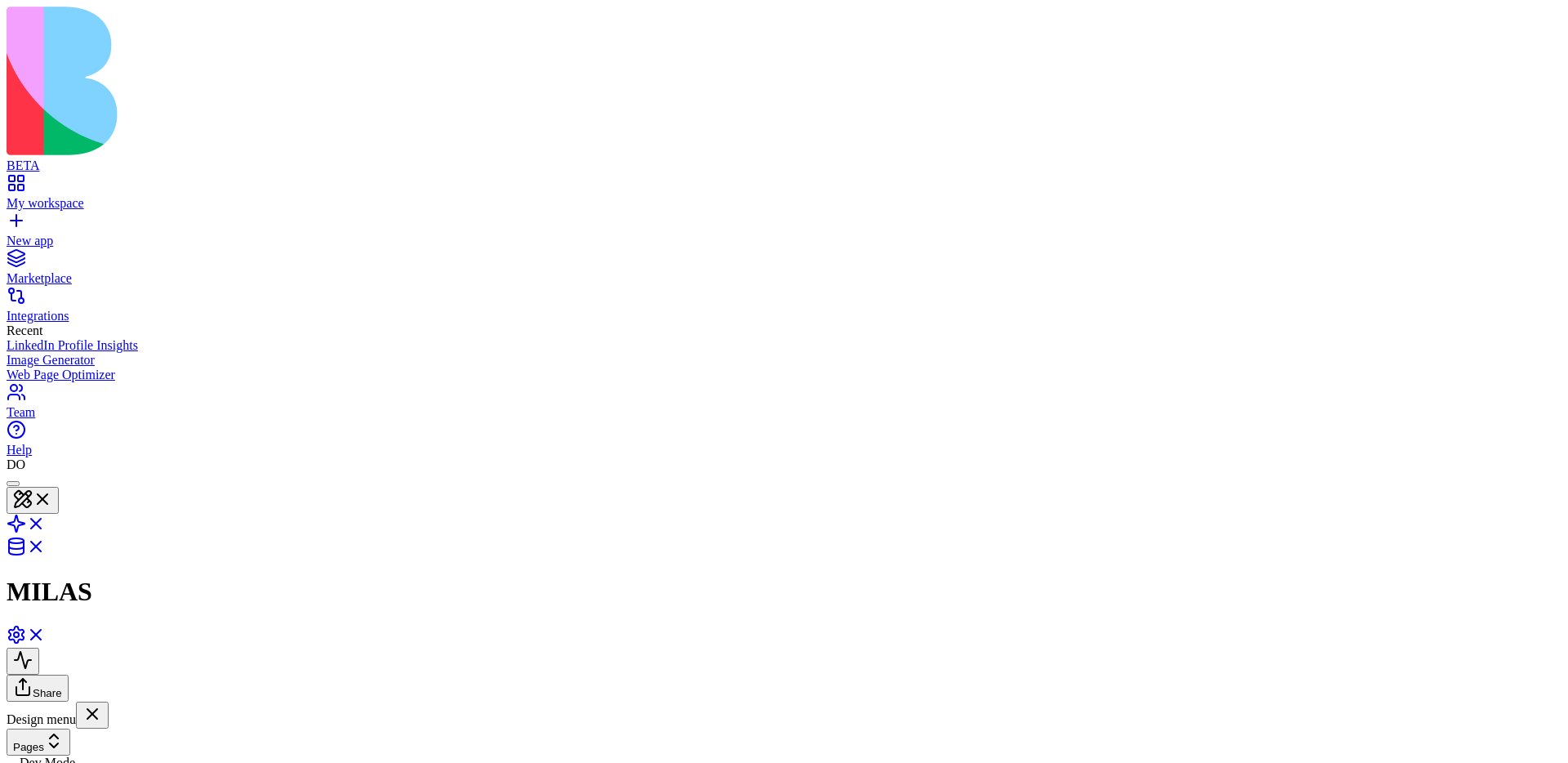 type 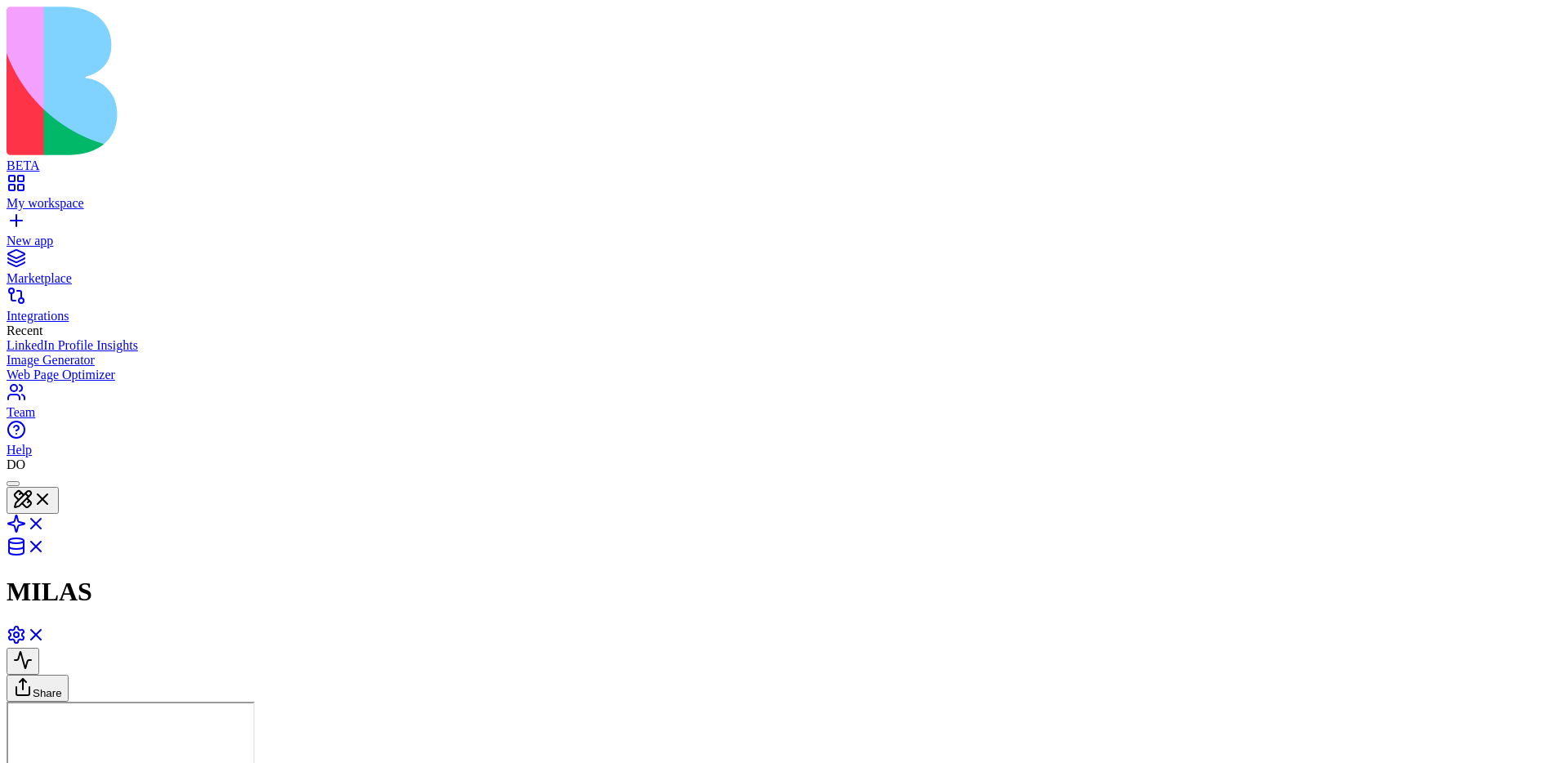 scroll, scrollTop: 0, scrollLeft: 0, axis: both 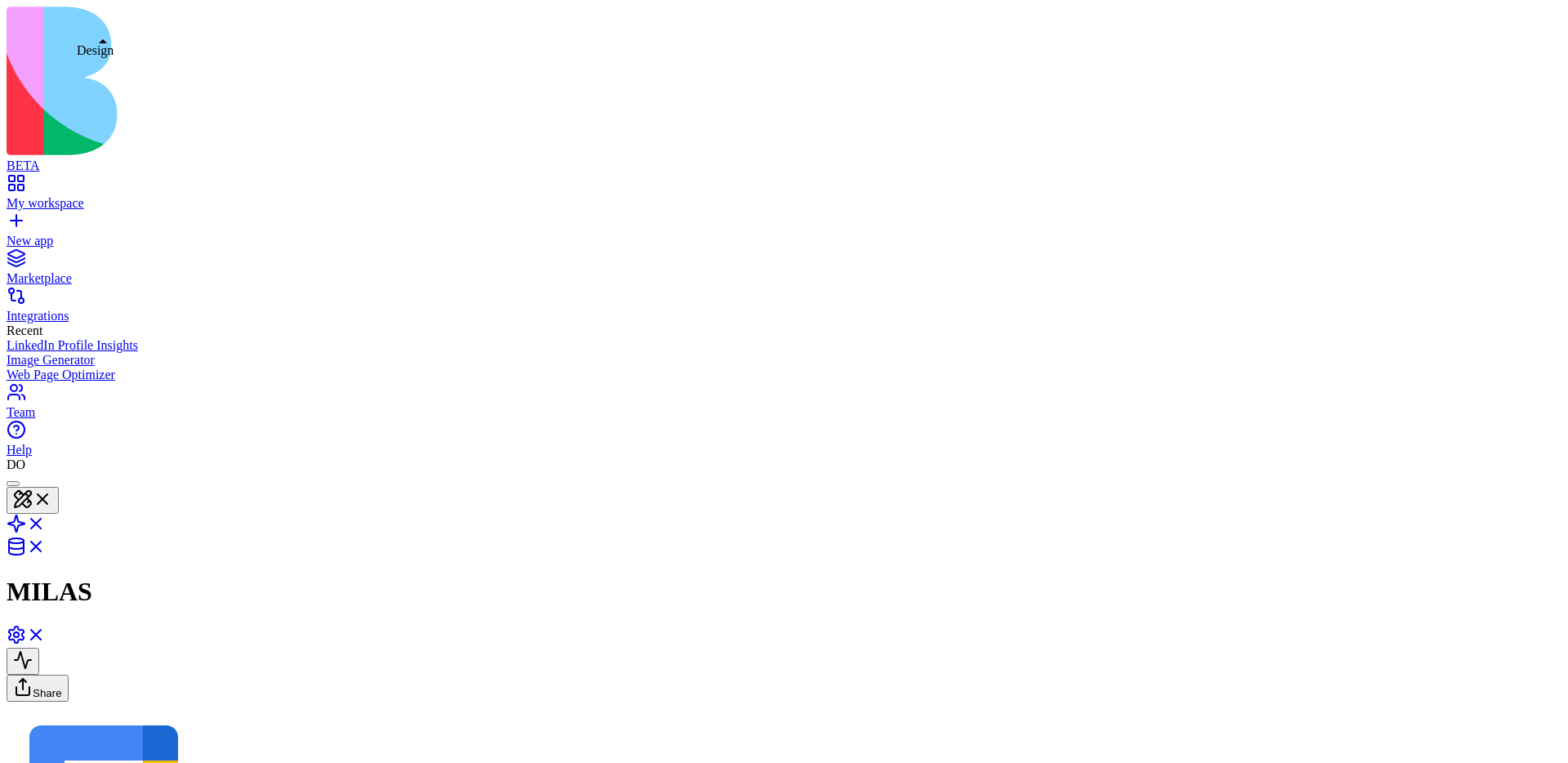 click at bounding box center (33, 500) 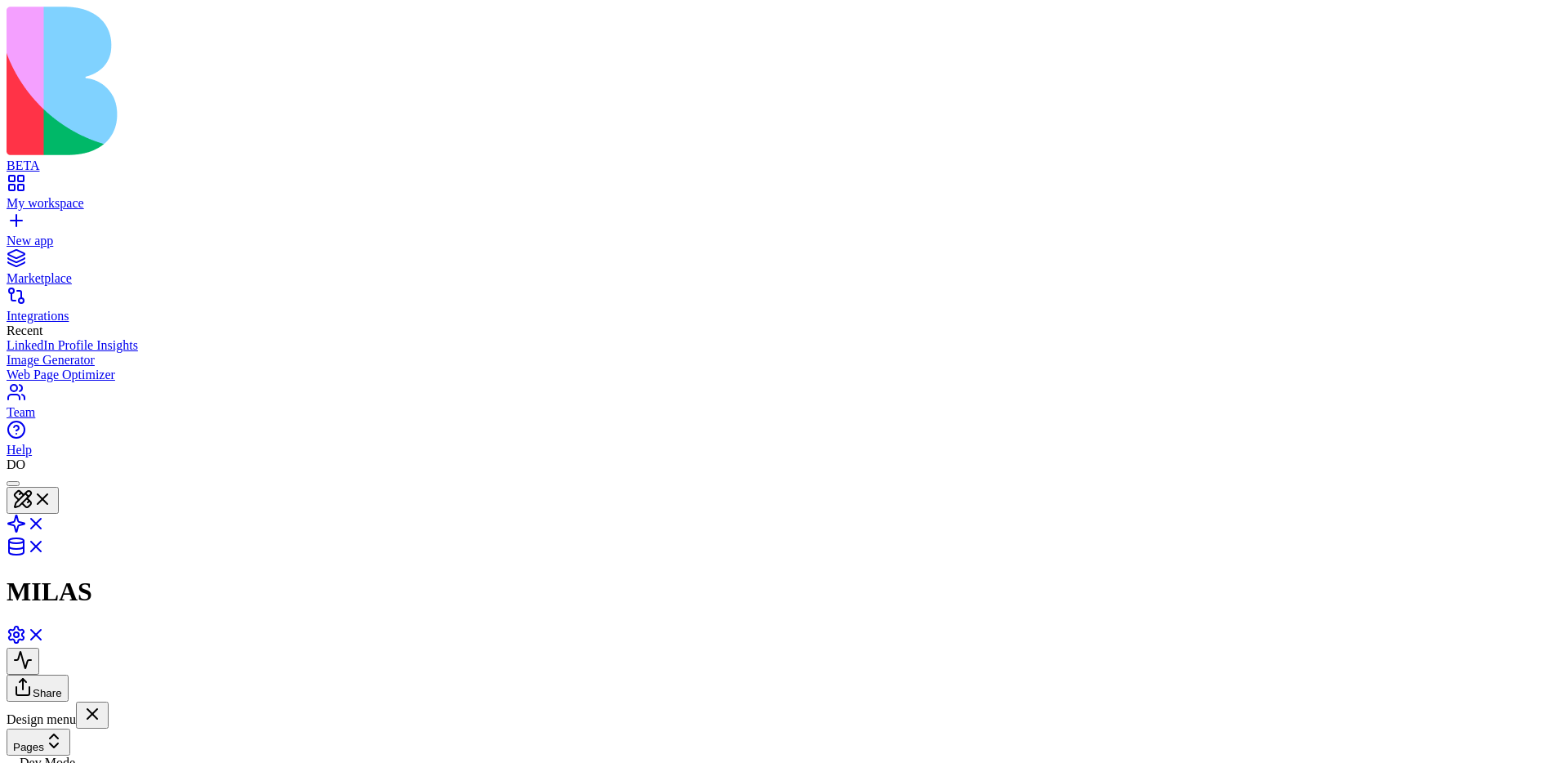 type 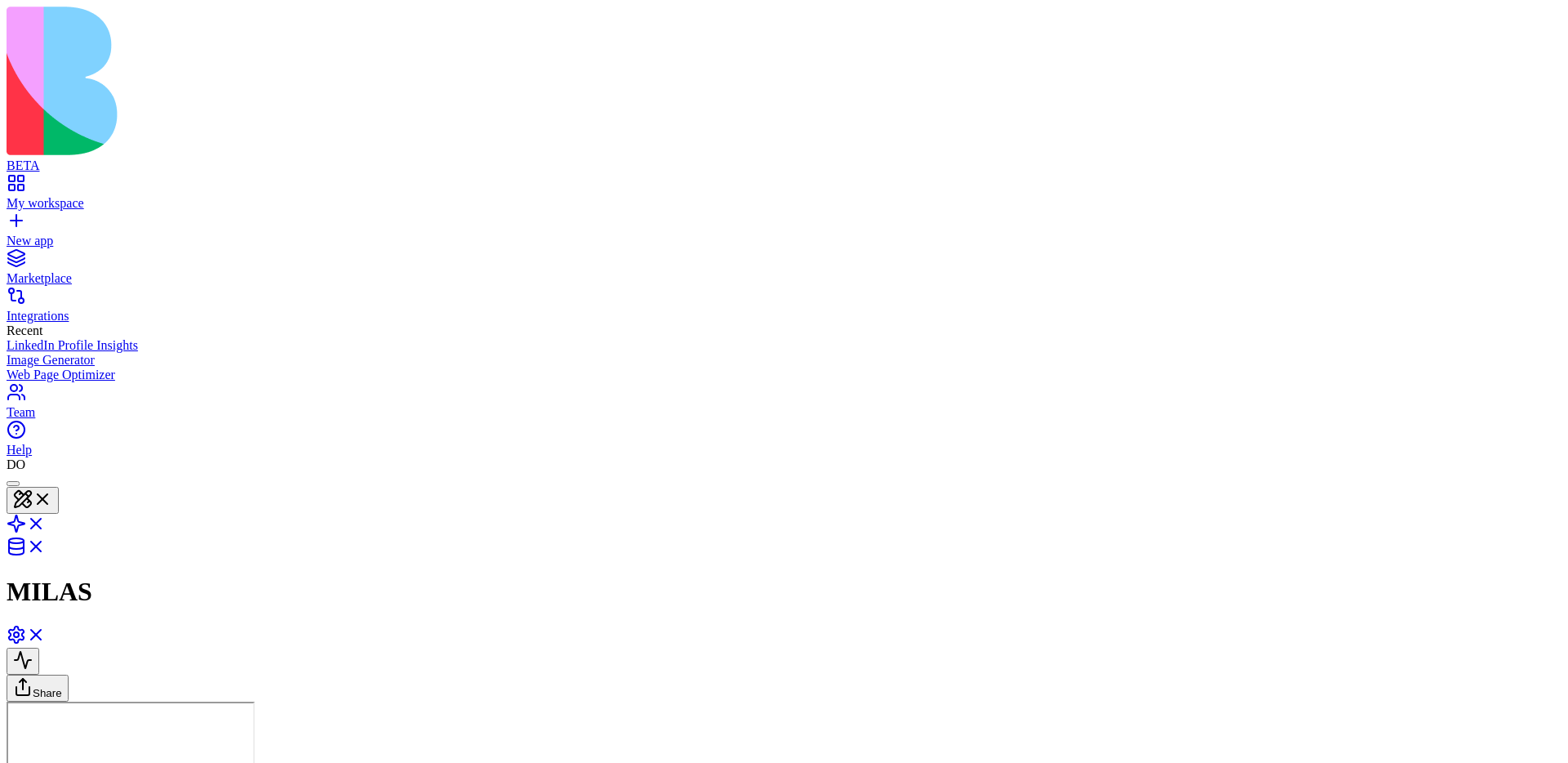 scroll, scrollTop: 0, scrollLeft: 0, axis: both 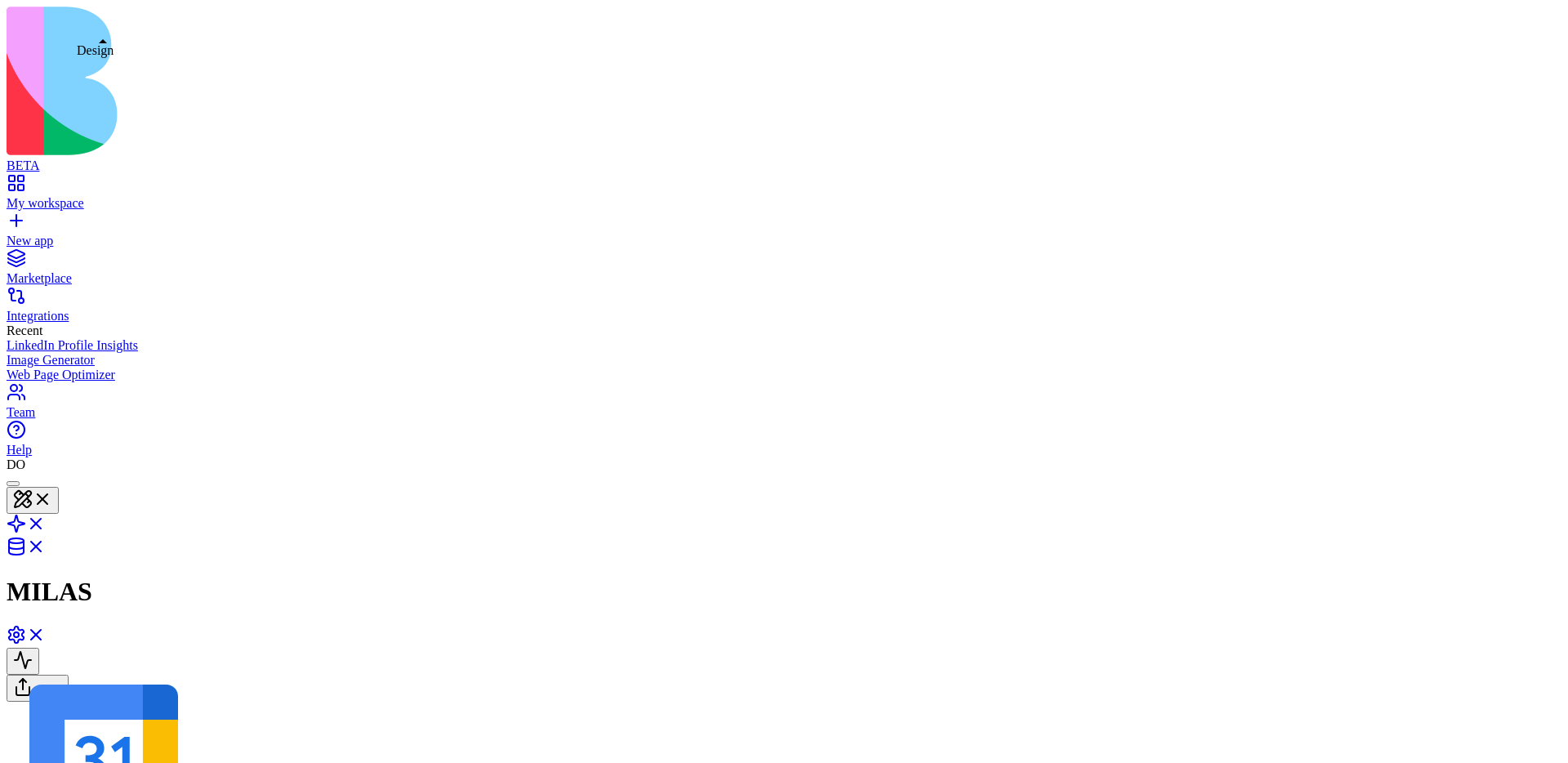 click at bounding box center [33, 500] 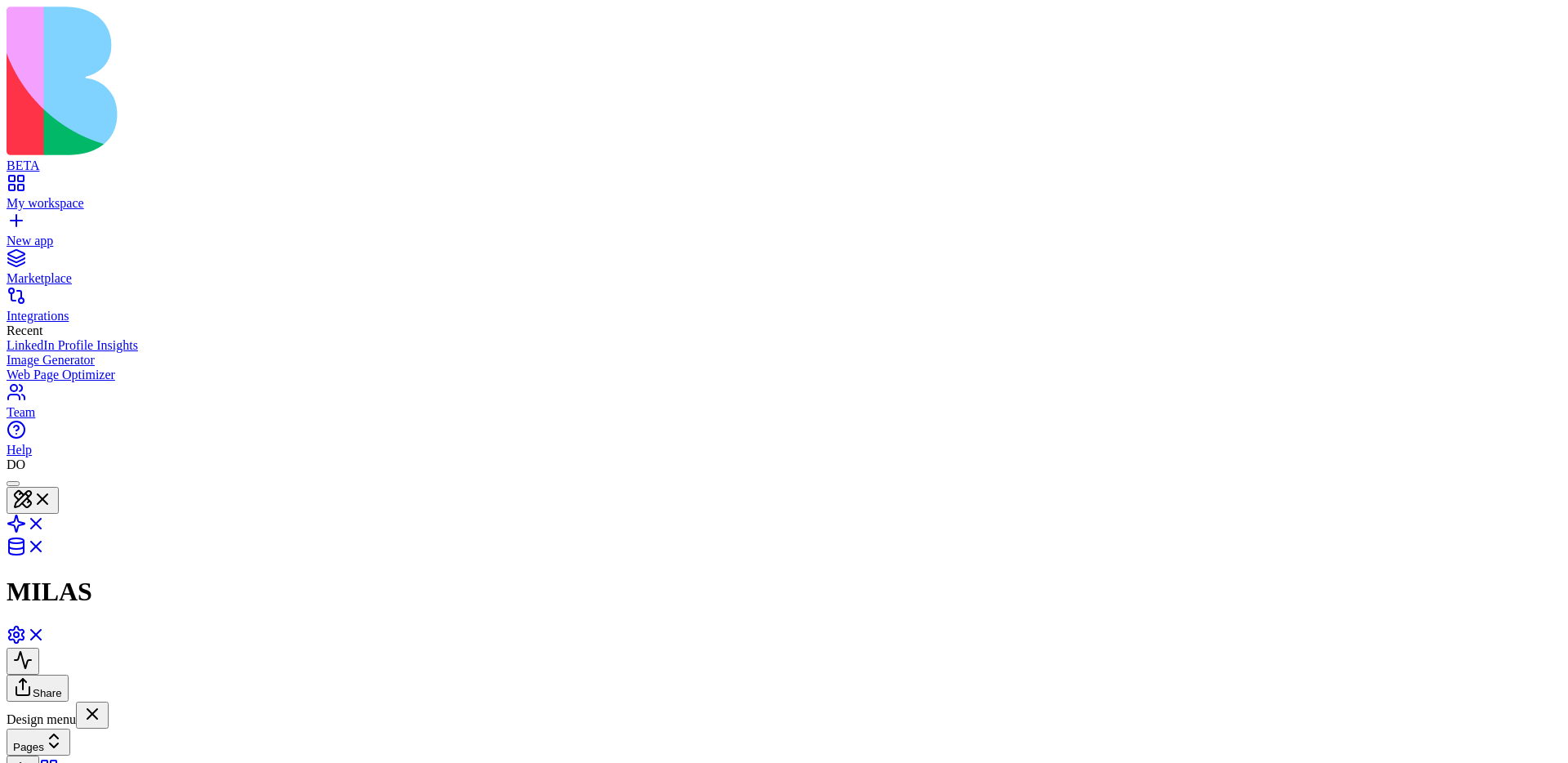 type 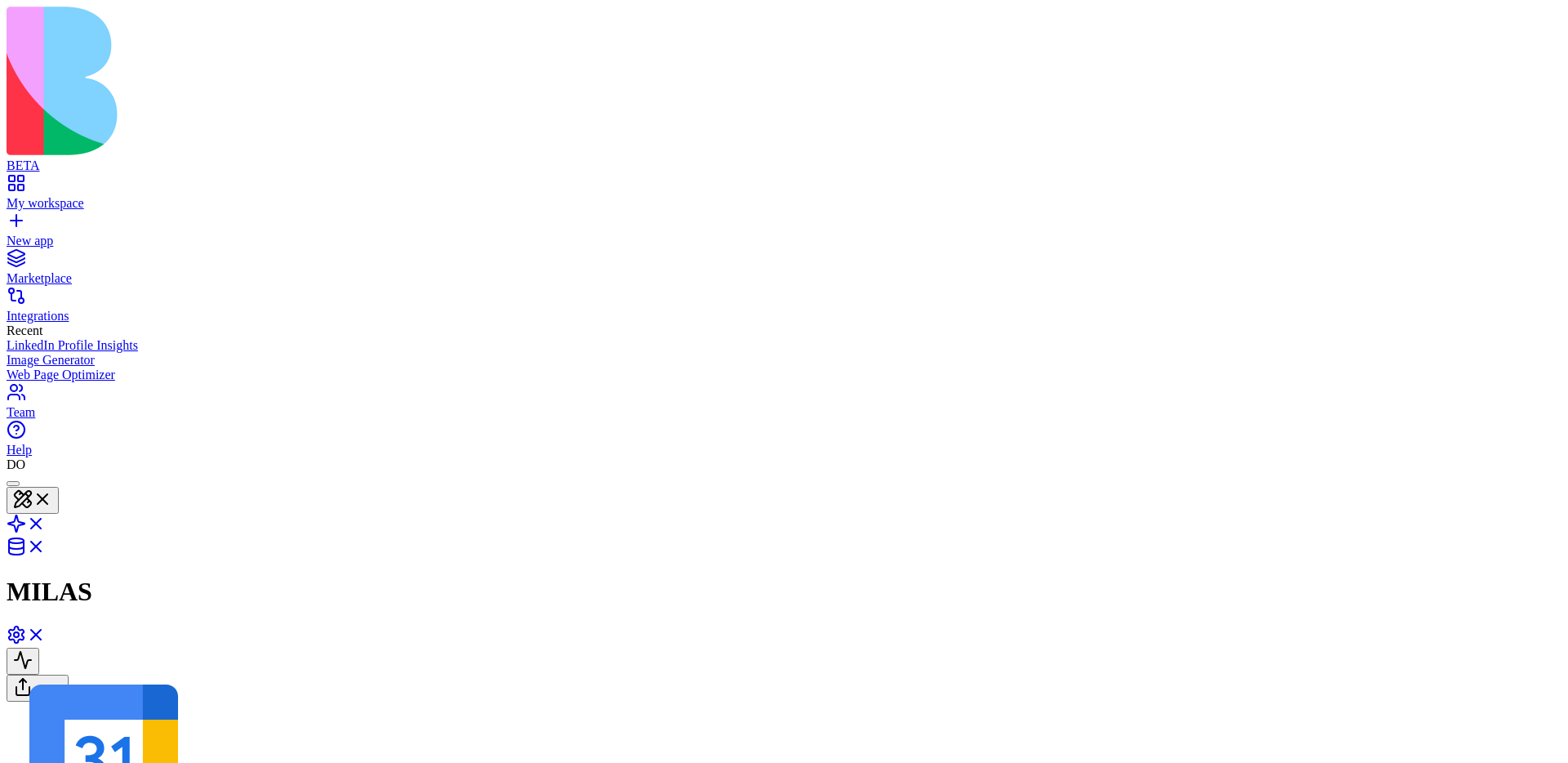 scroll, scrollTop: 0, scrollLeft: 0, axis: both 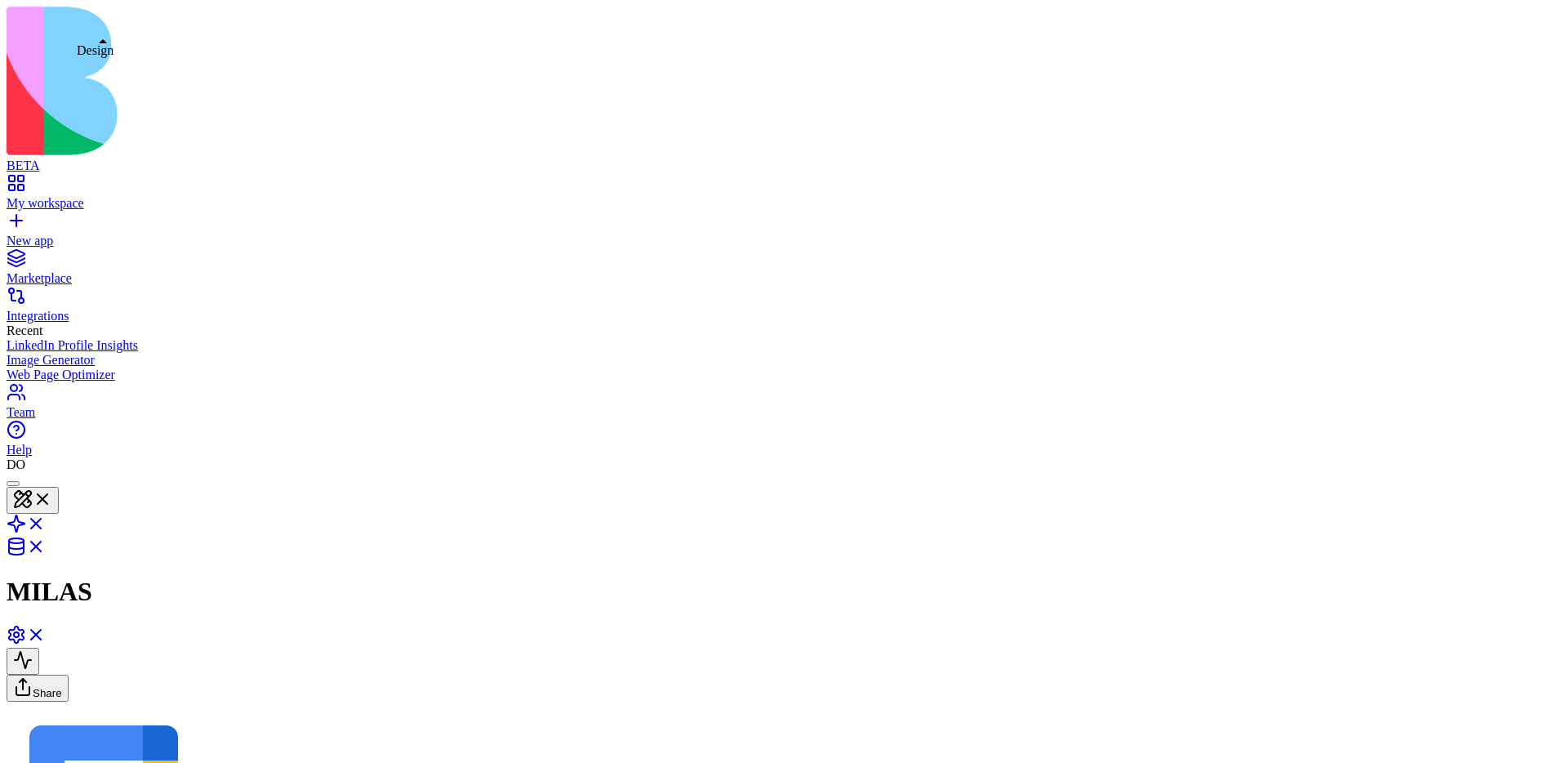click at bounding box center [33, 500] 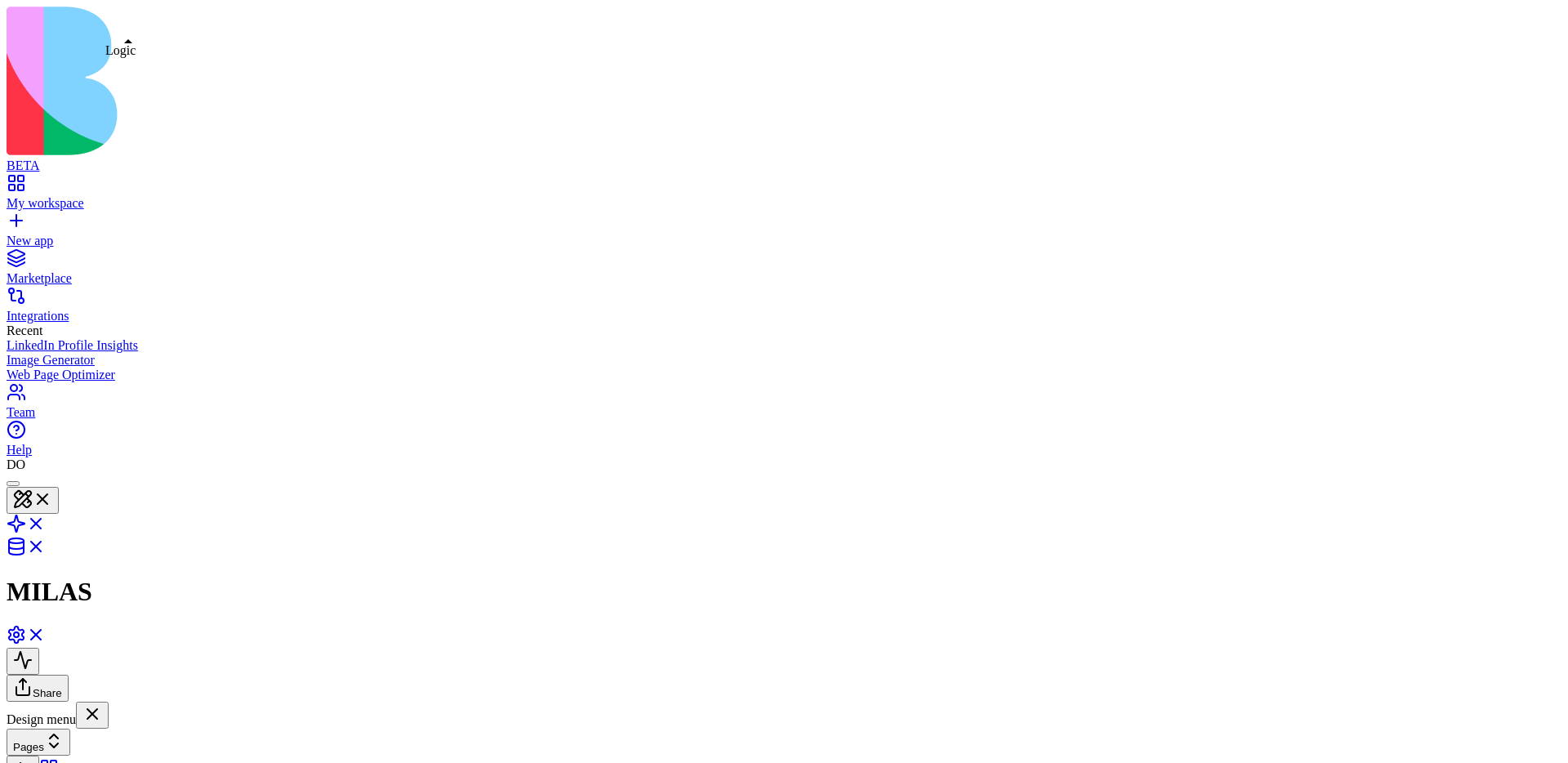 click at bounding box center (26, 529) 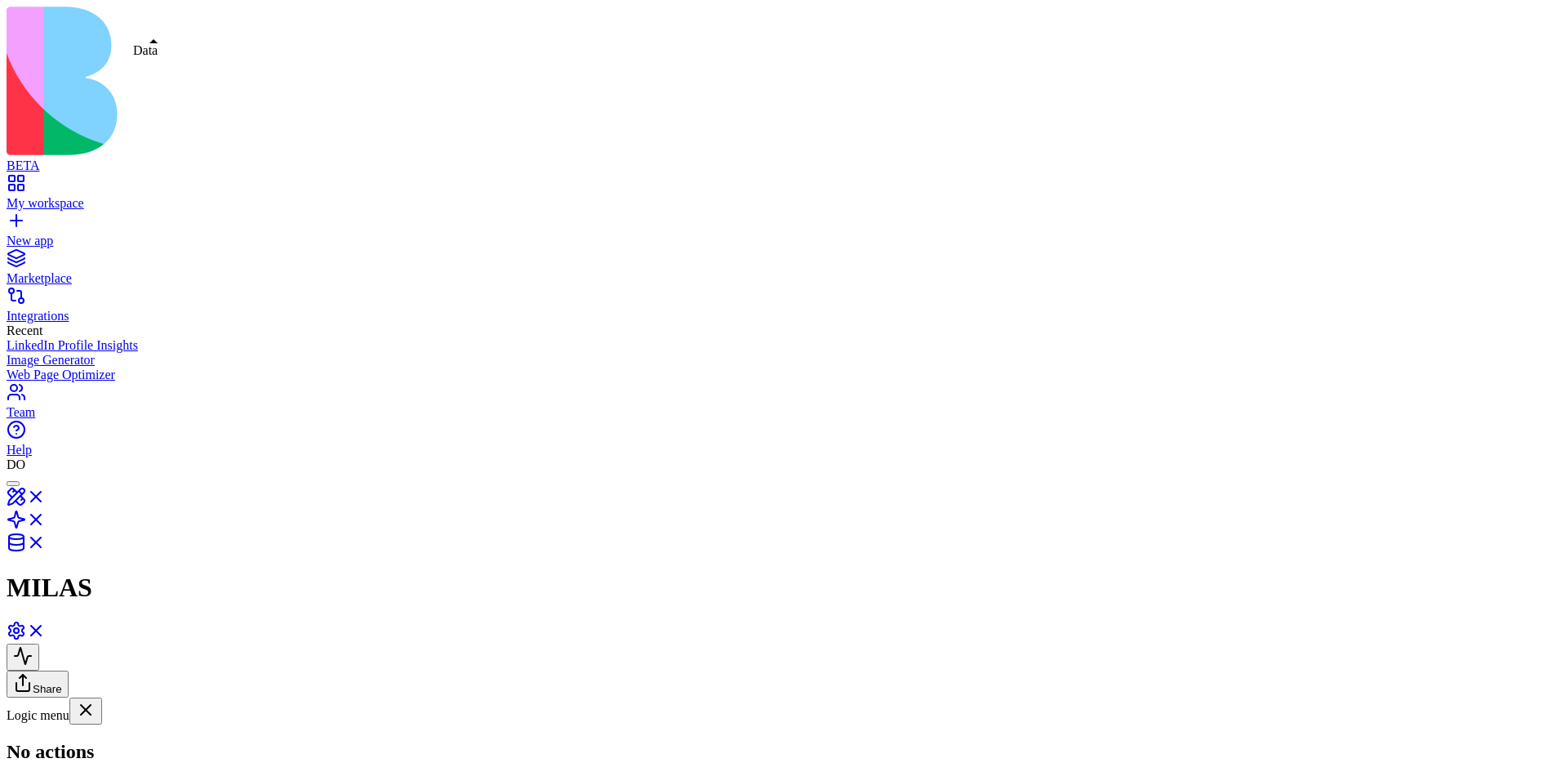 click at bounding box center (26, 547) 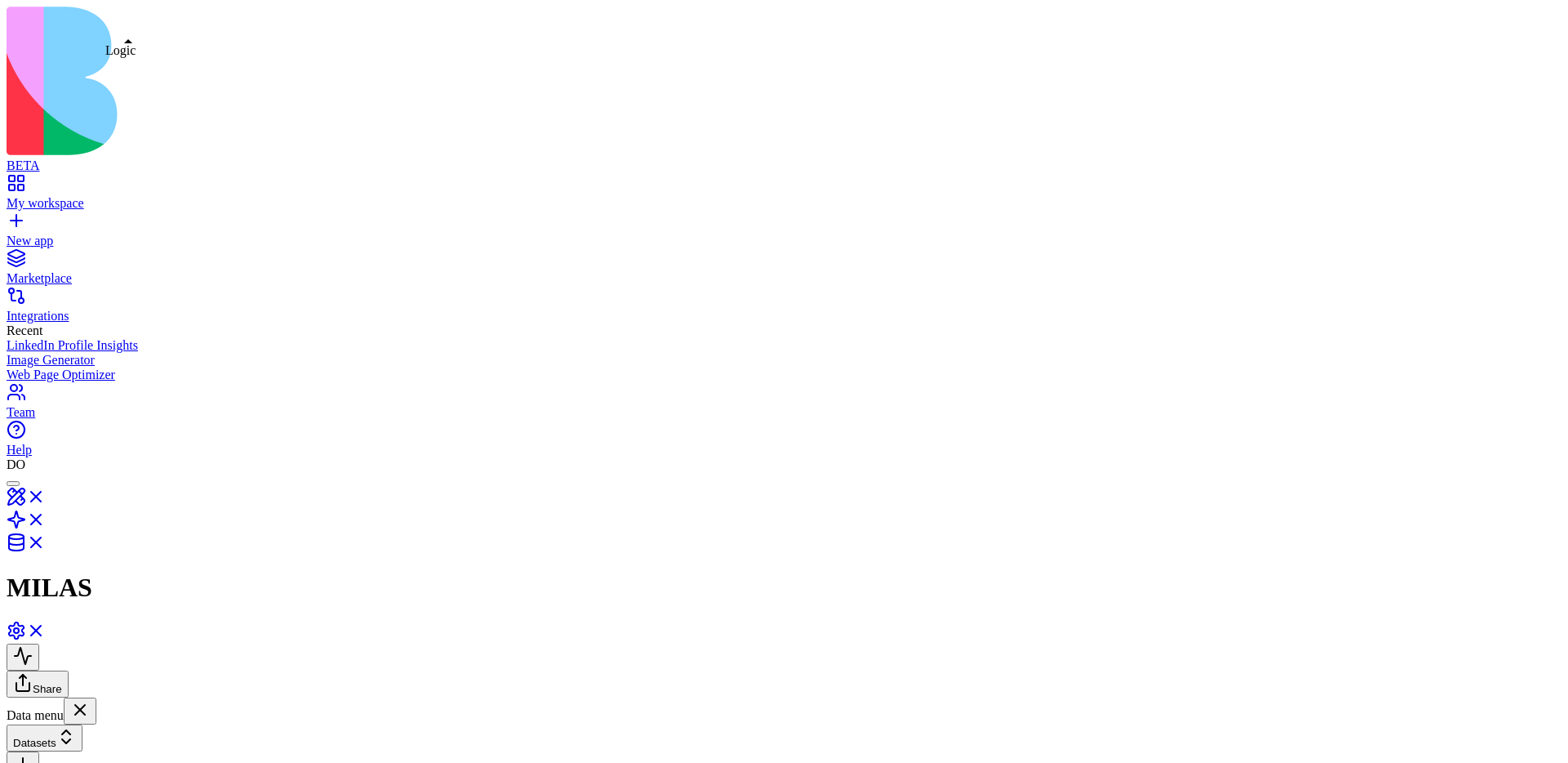 click at bounding box center [26, 524] 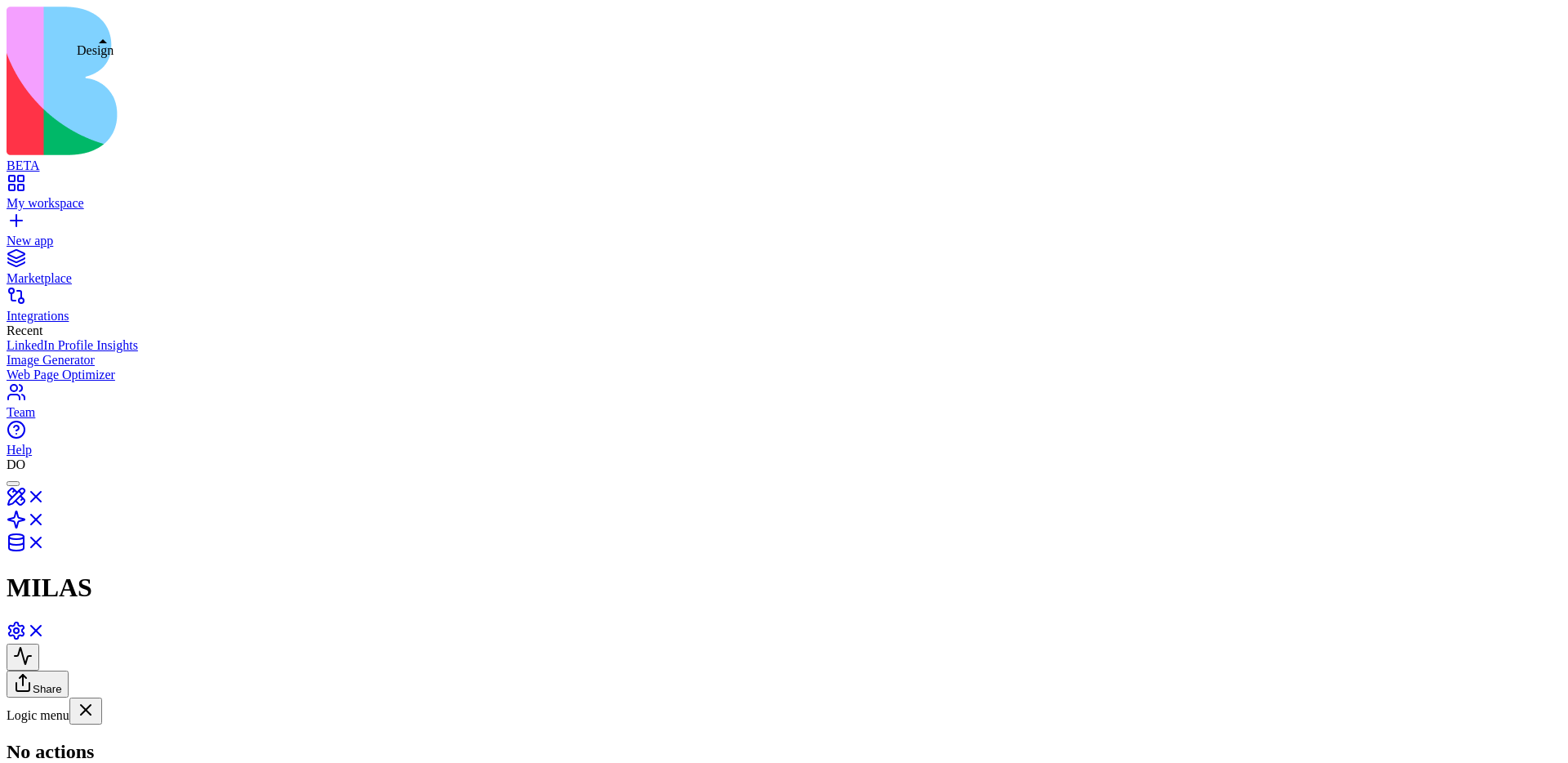 click at bounding box center (26, 502) 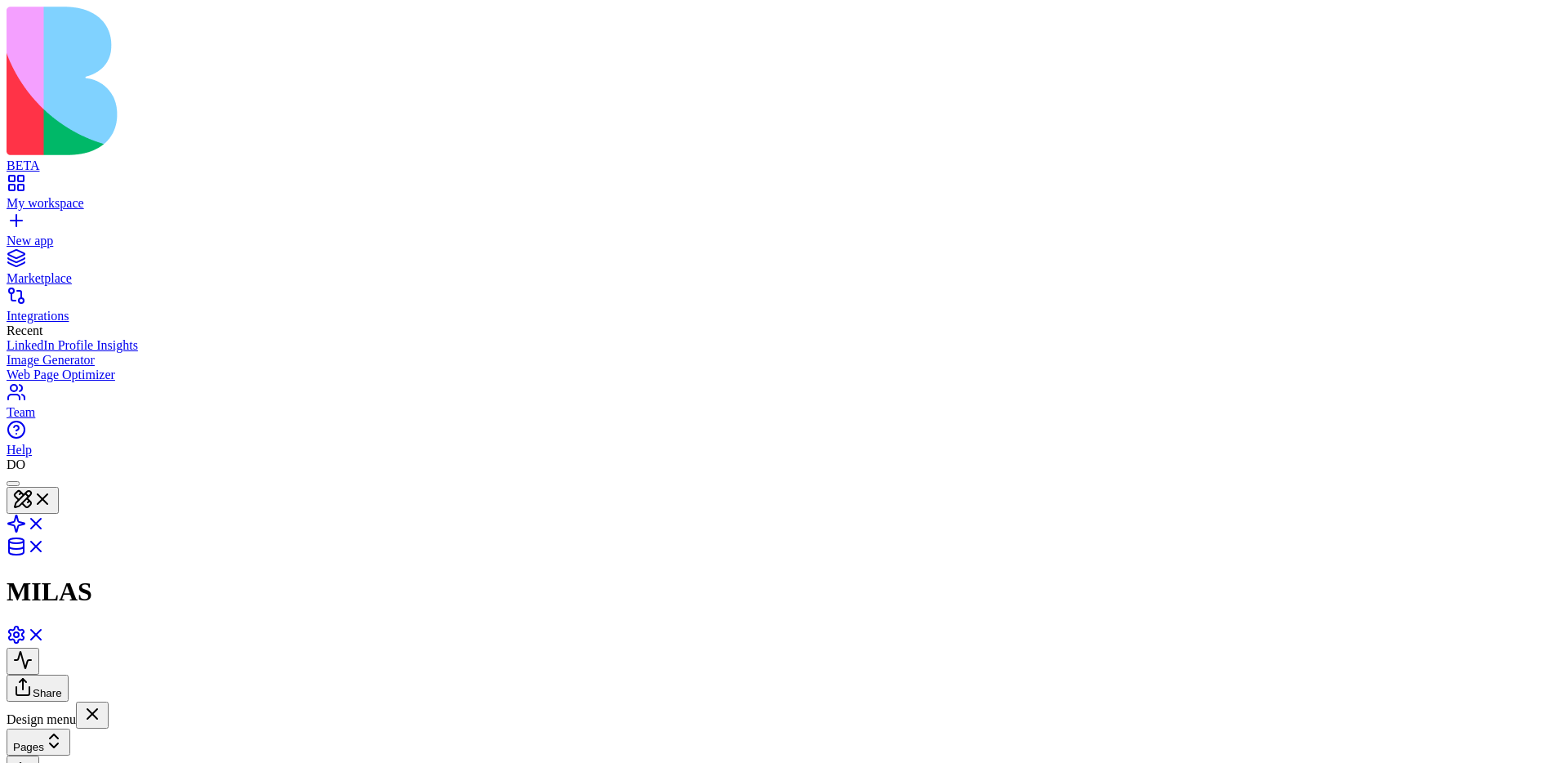 scroll, scrollTop: 0, scrollLeft: 0, axis: both 